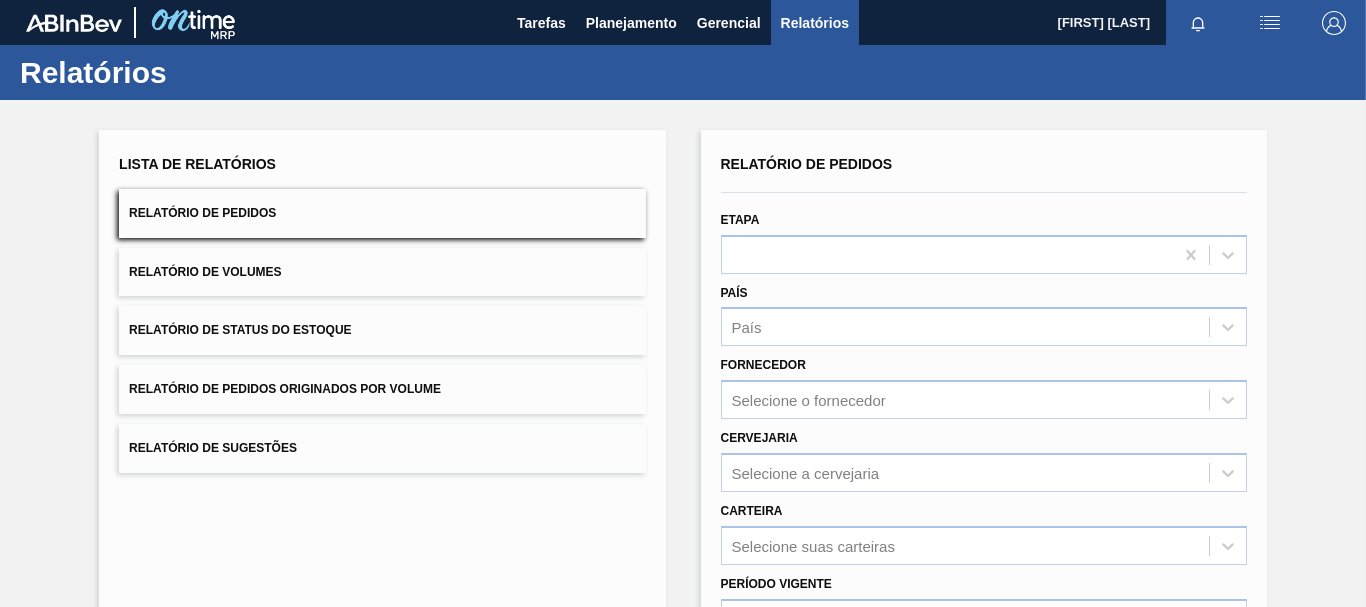 scroll, scrollTop: 0, scrollLeft: 0, axis: both 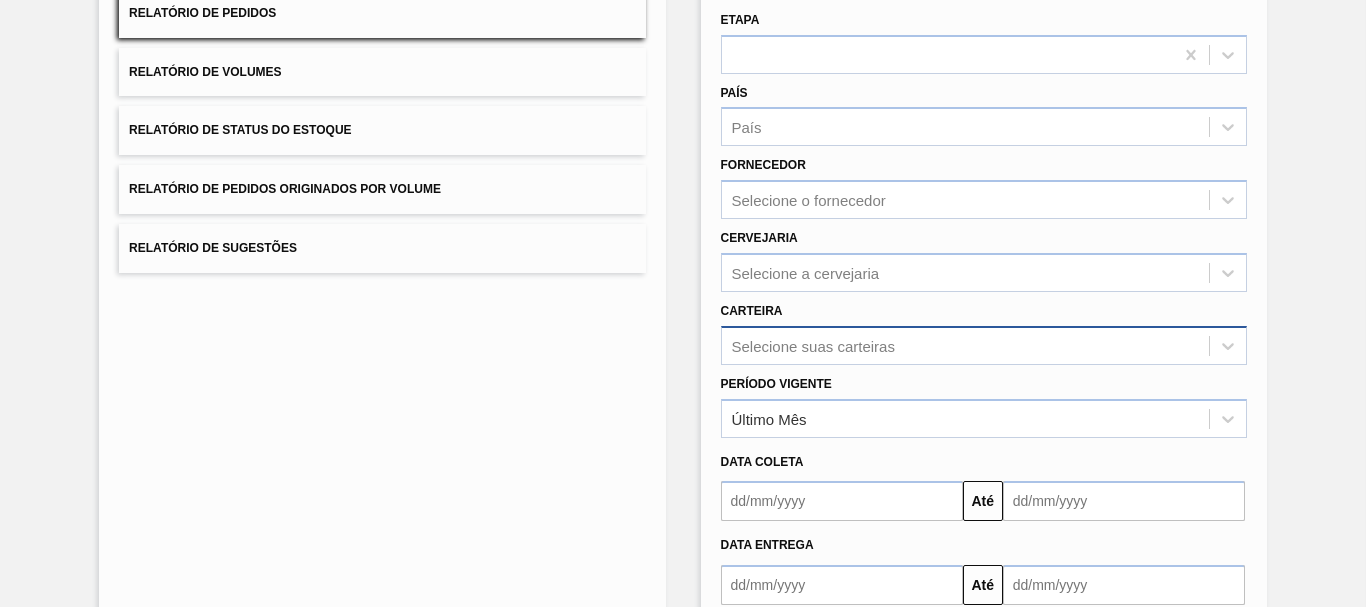 click on "Selecione suas carteiras" at bounding box center (984, 345) 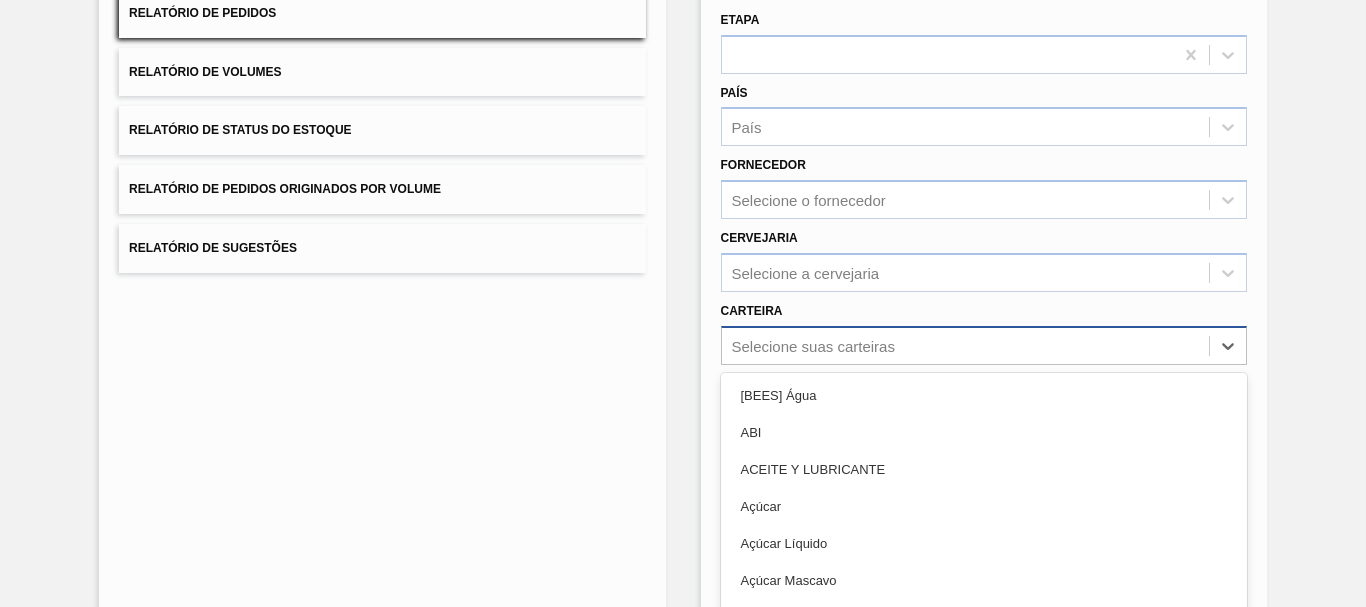 scroll, scrollTop: 274, scrollLeft: 0, axis: vertical 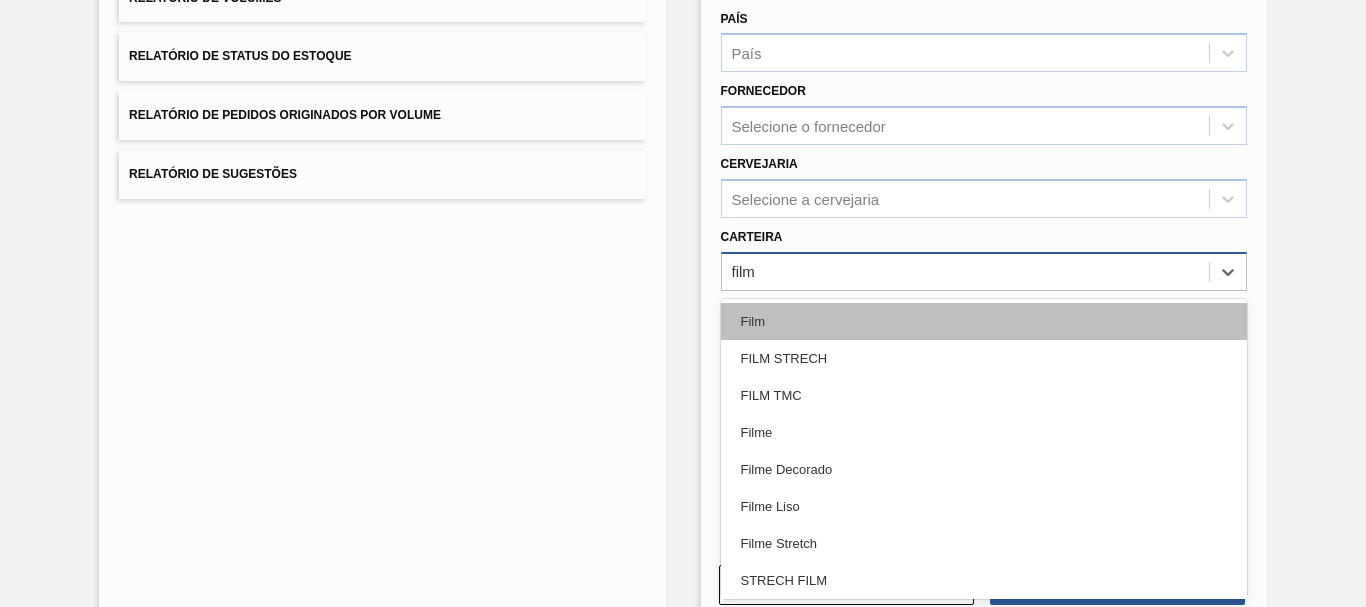 type on "filme" 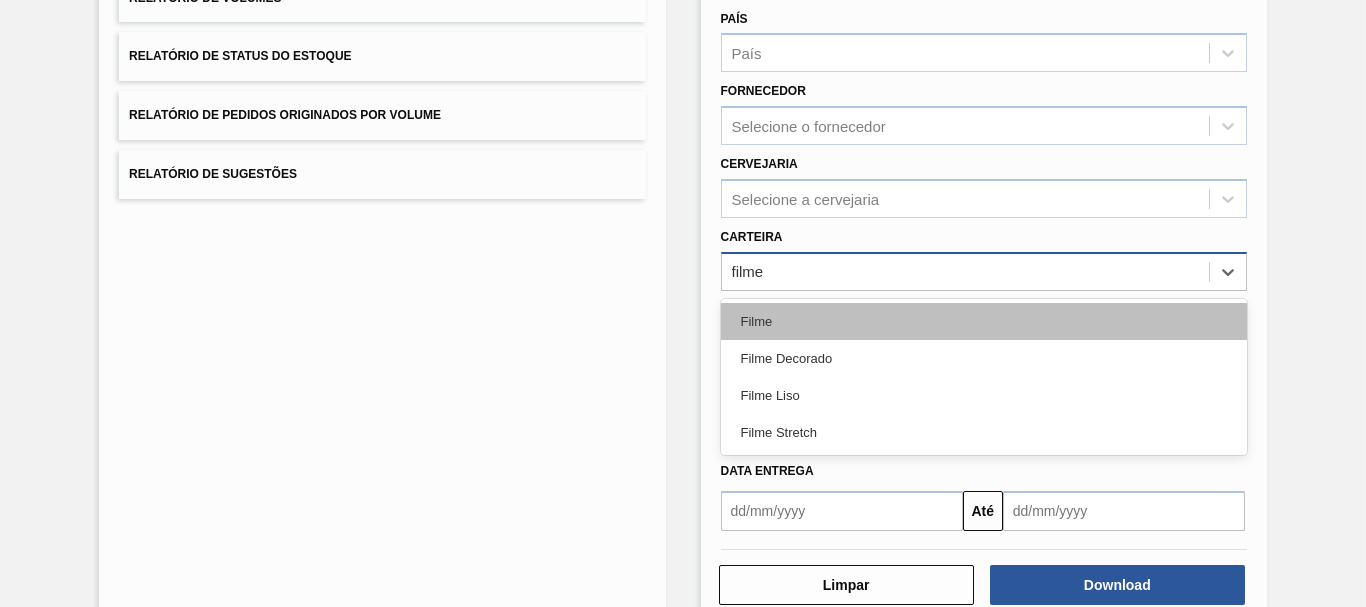 type 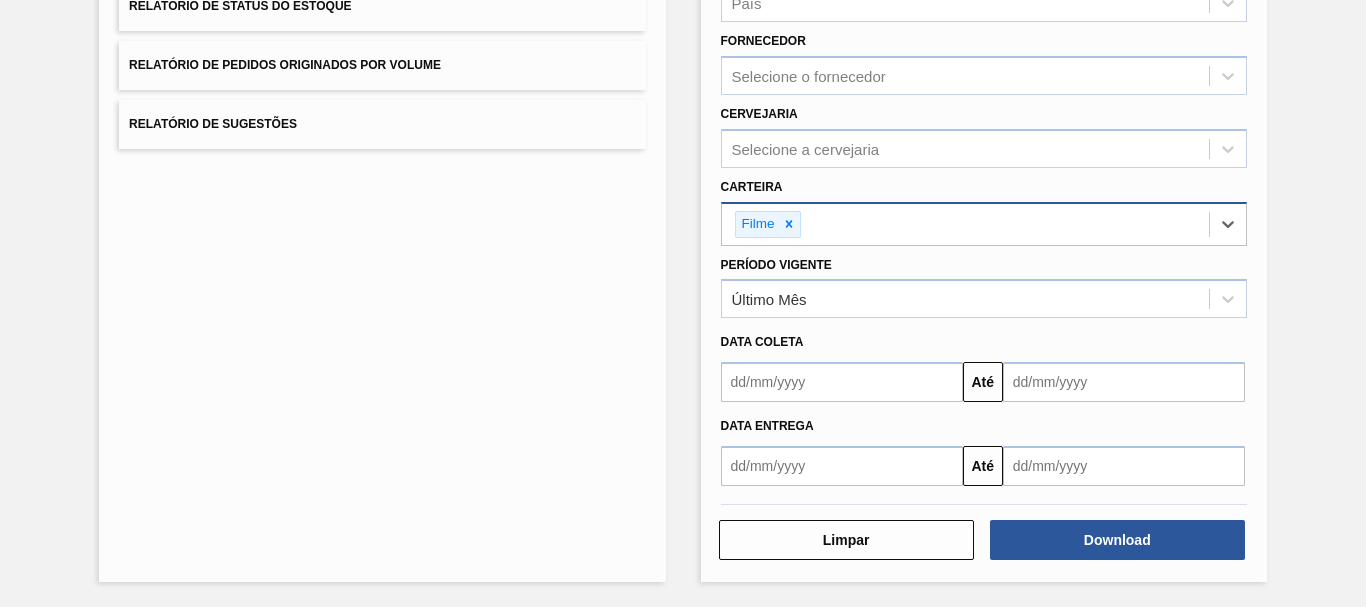 scroll, scrollTop: 0, scrollLeft: 0, axis: both 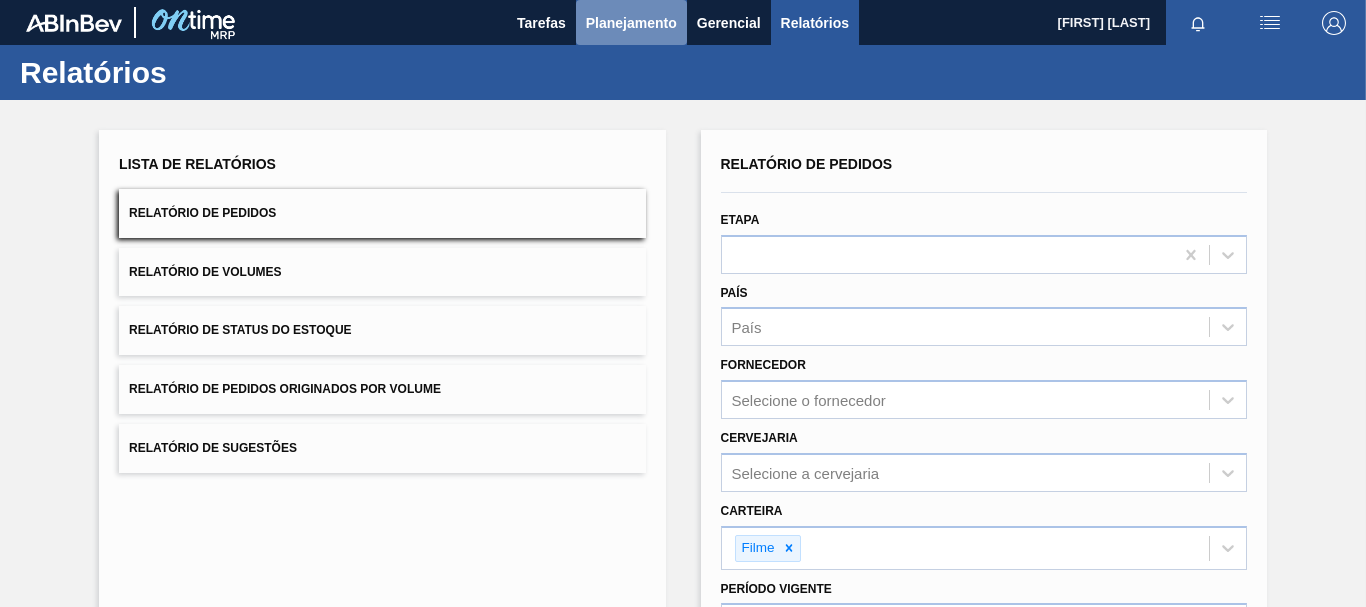 click on "Planejamento" at bounding box center (631, 23) 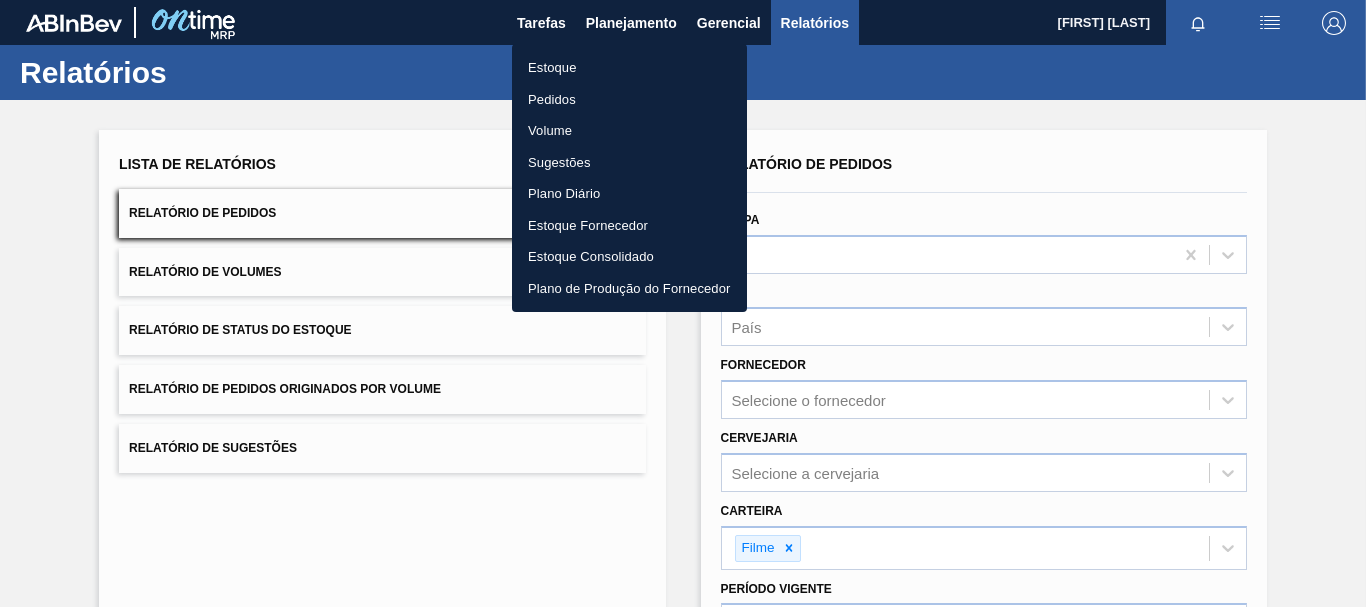 click on "Pedidos" at bounding box center (629, 100) 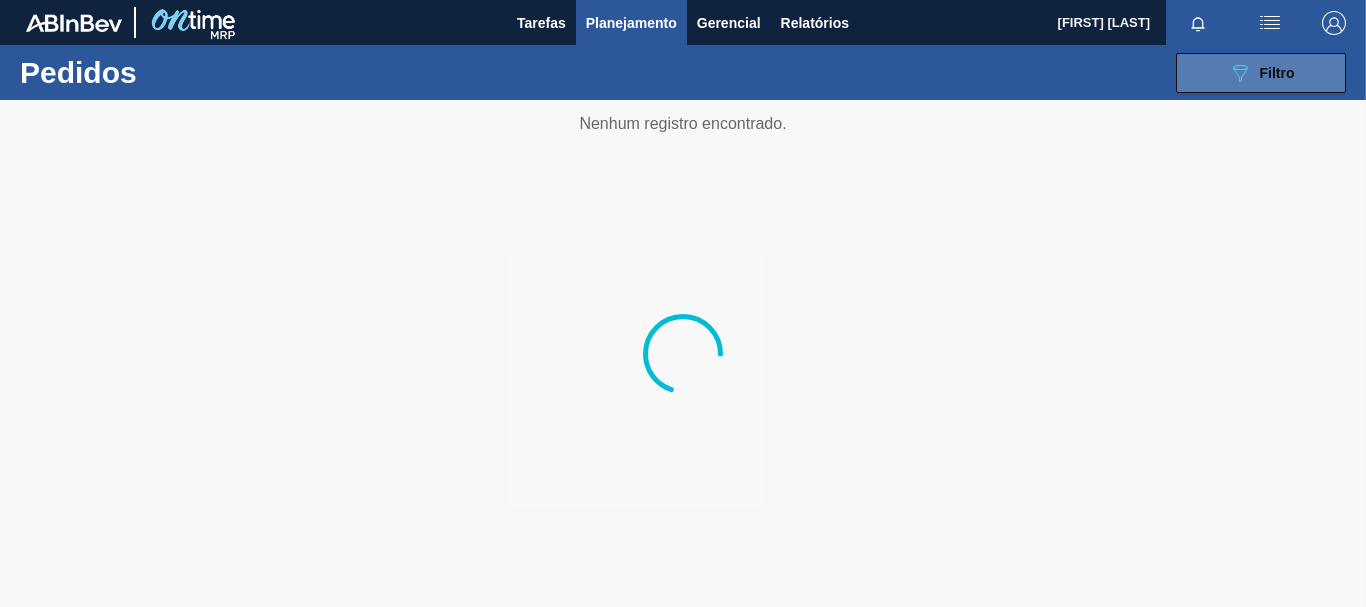click on "089F7B8B-B2A5-4AFE-B5C0-19BA573D28AC Filtro" at bounding box center (1261, 73) 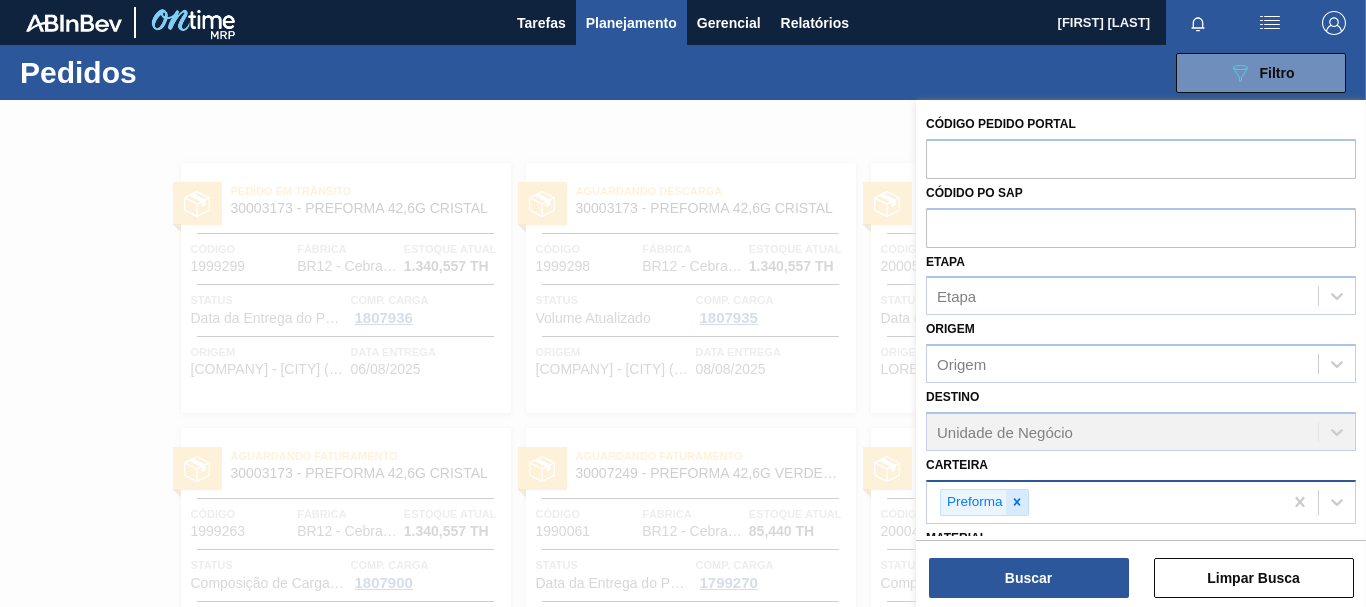 click 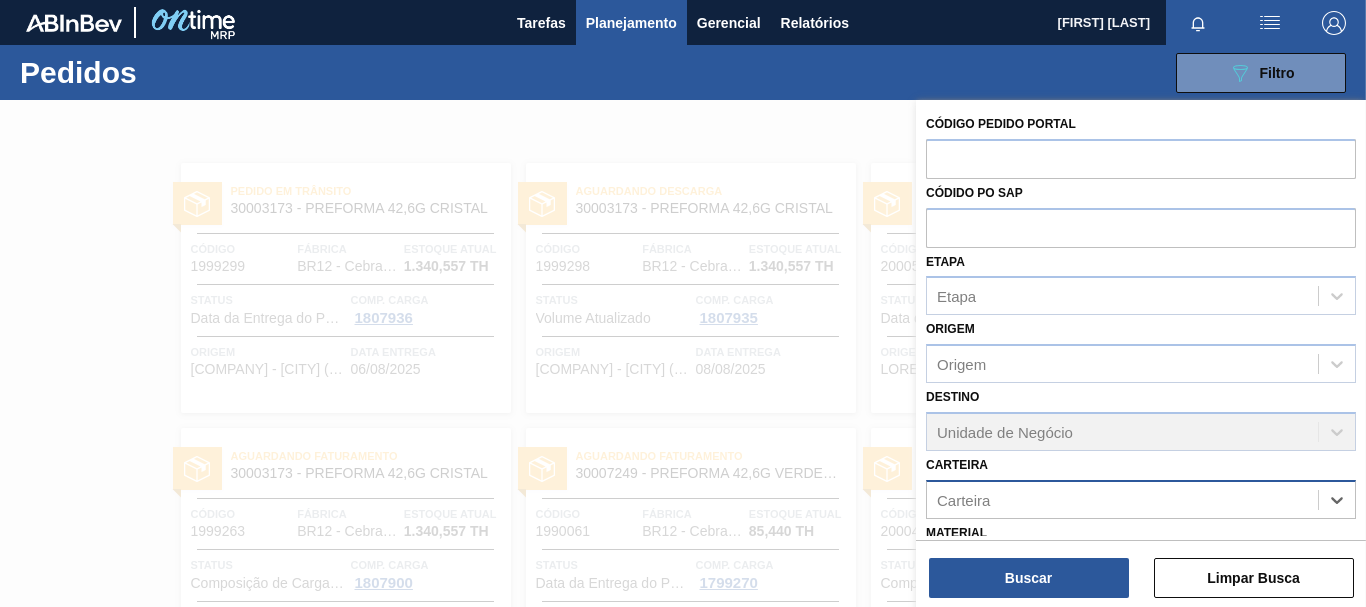 click on "Carteira" at bounding box center (1122, 499) 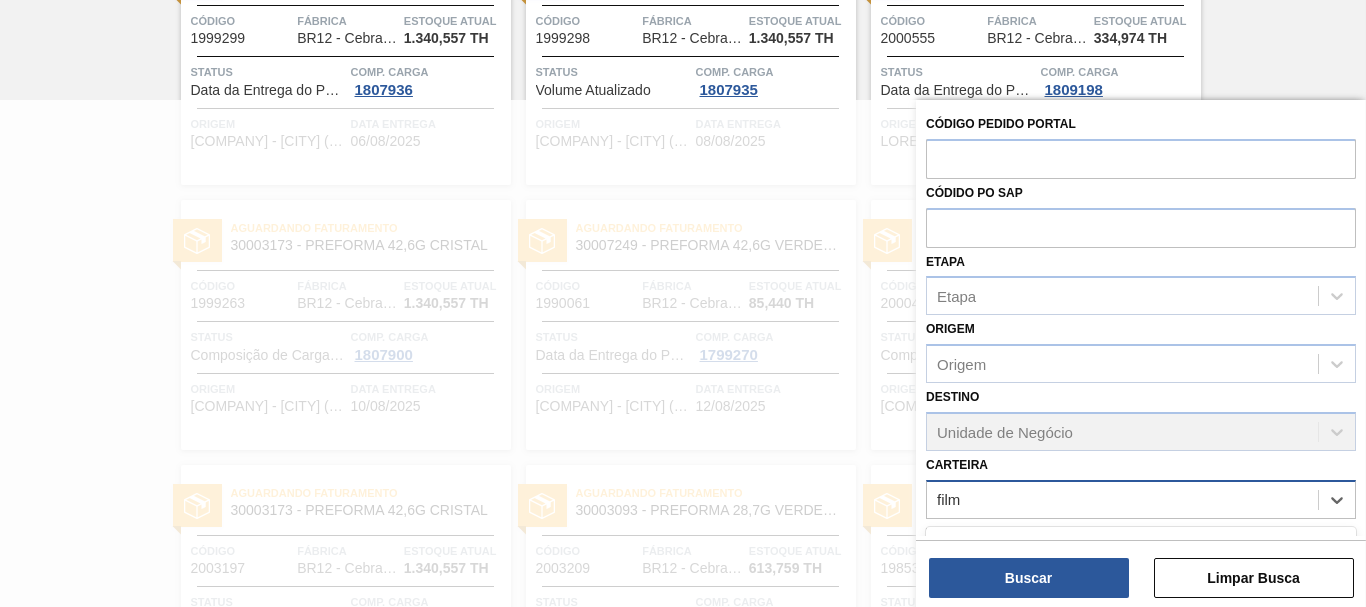 type on "filme" 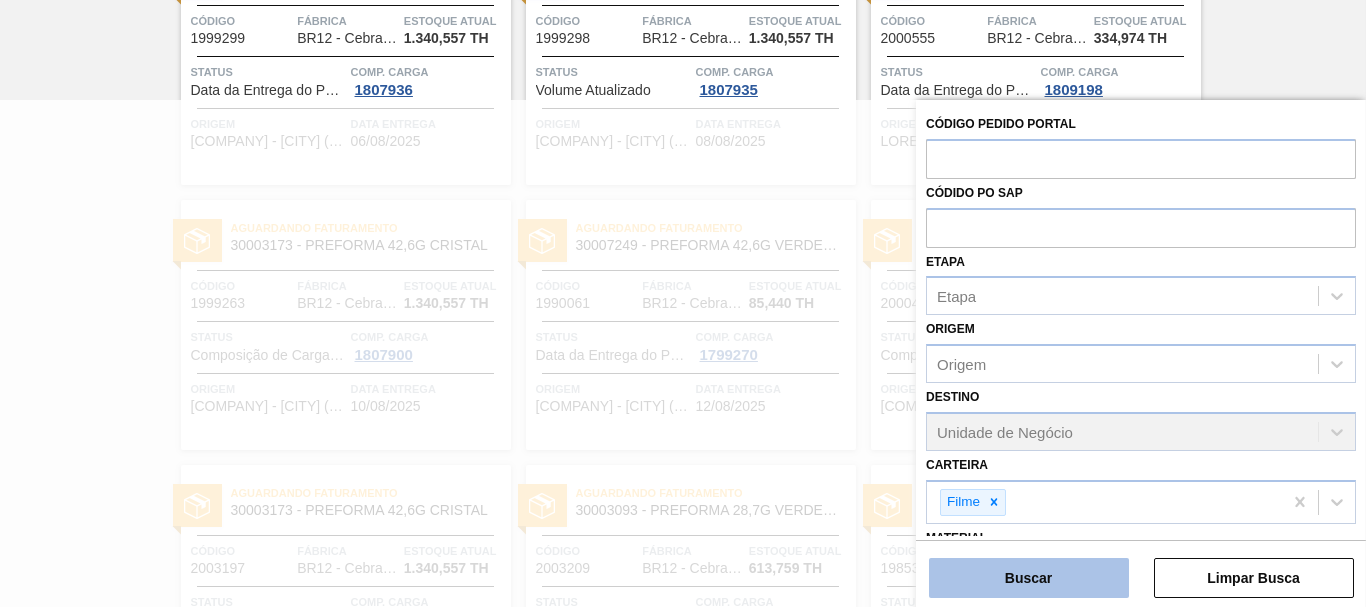 click on "Buscar" at bounding box center [1029, 578] 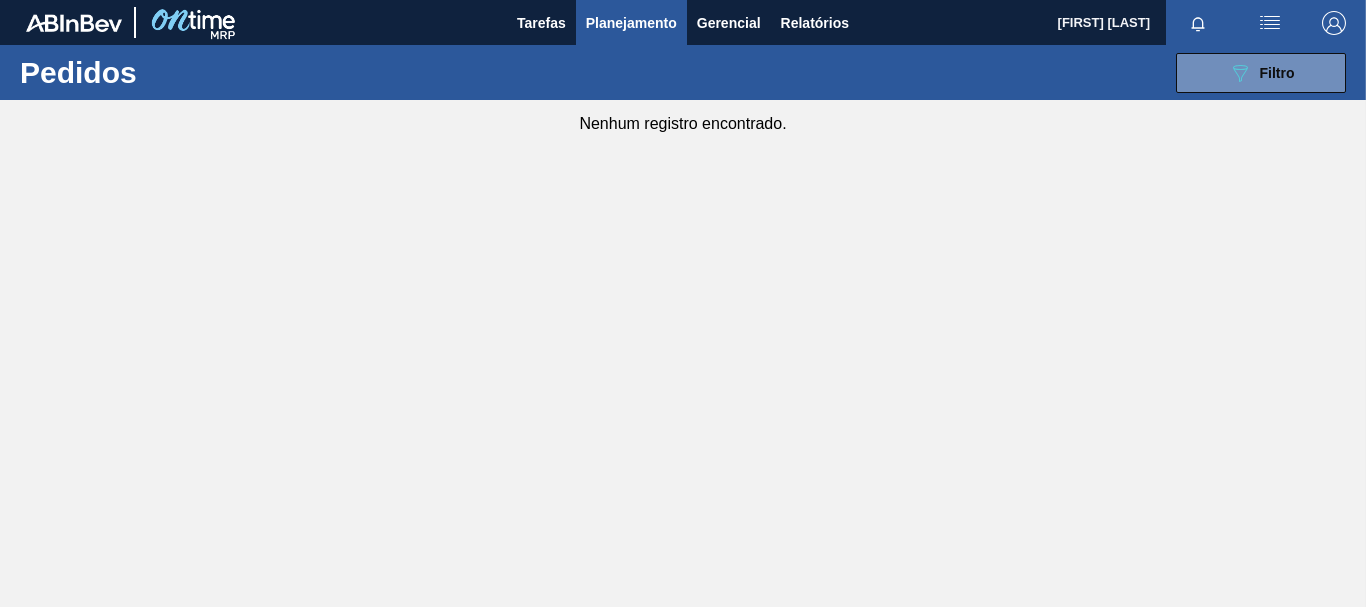 scroll, scrollTop: 0, scrollLeft: 0, axis: both 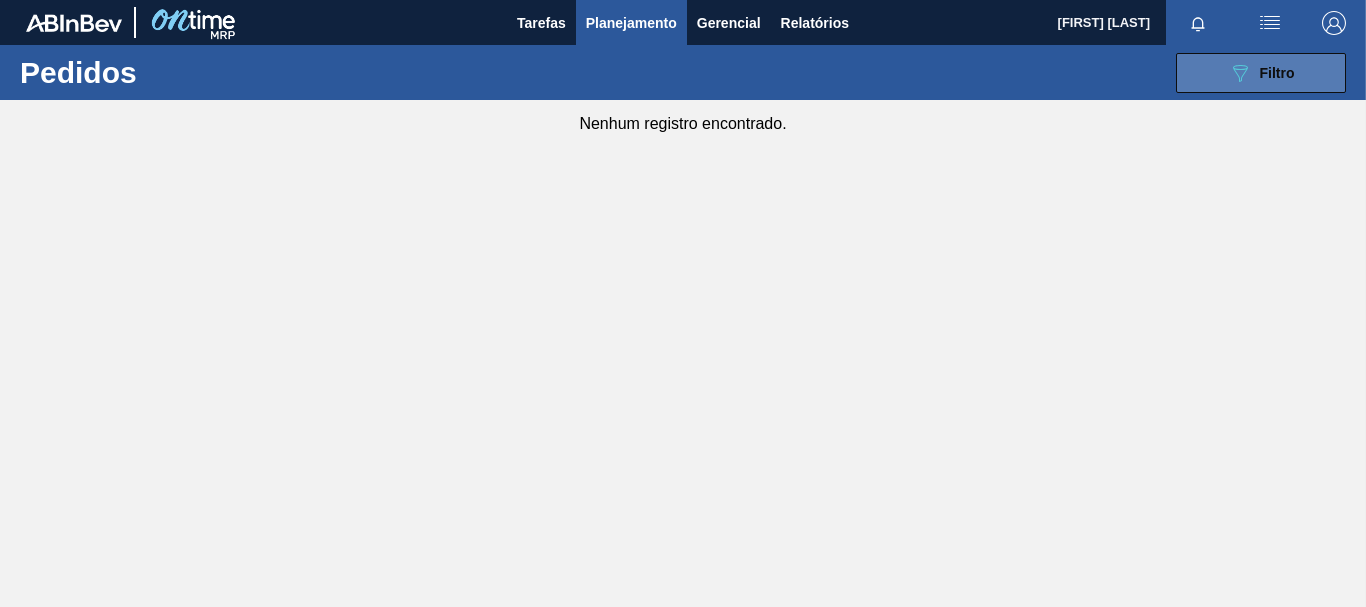 click on "Filtro" at bounding box center [1277, 73] 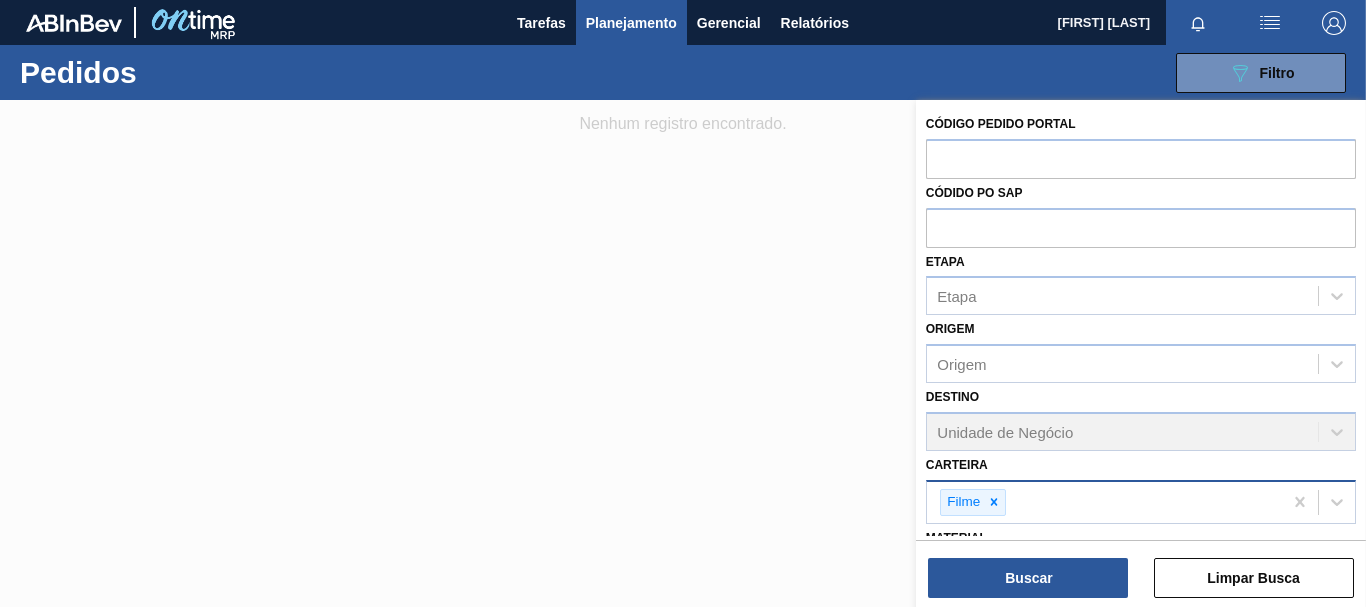 click 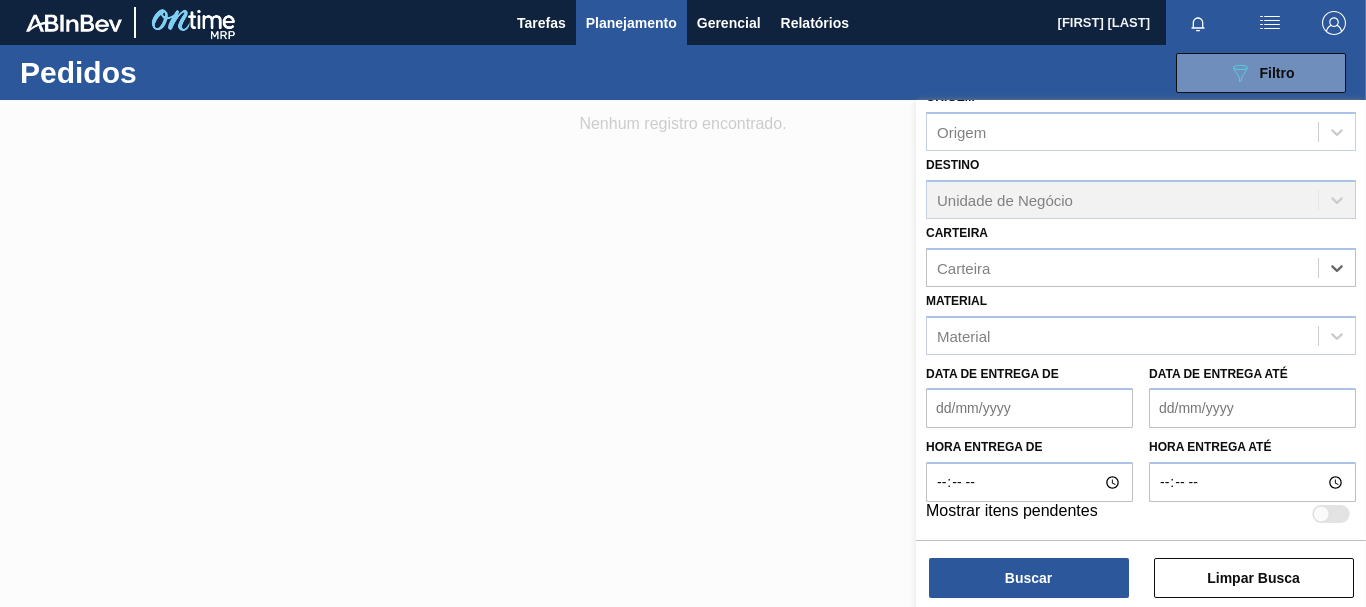scroll, scrollTop: 0, scrollLeft: 0, axis: both 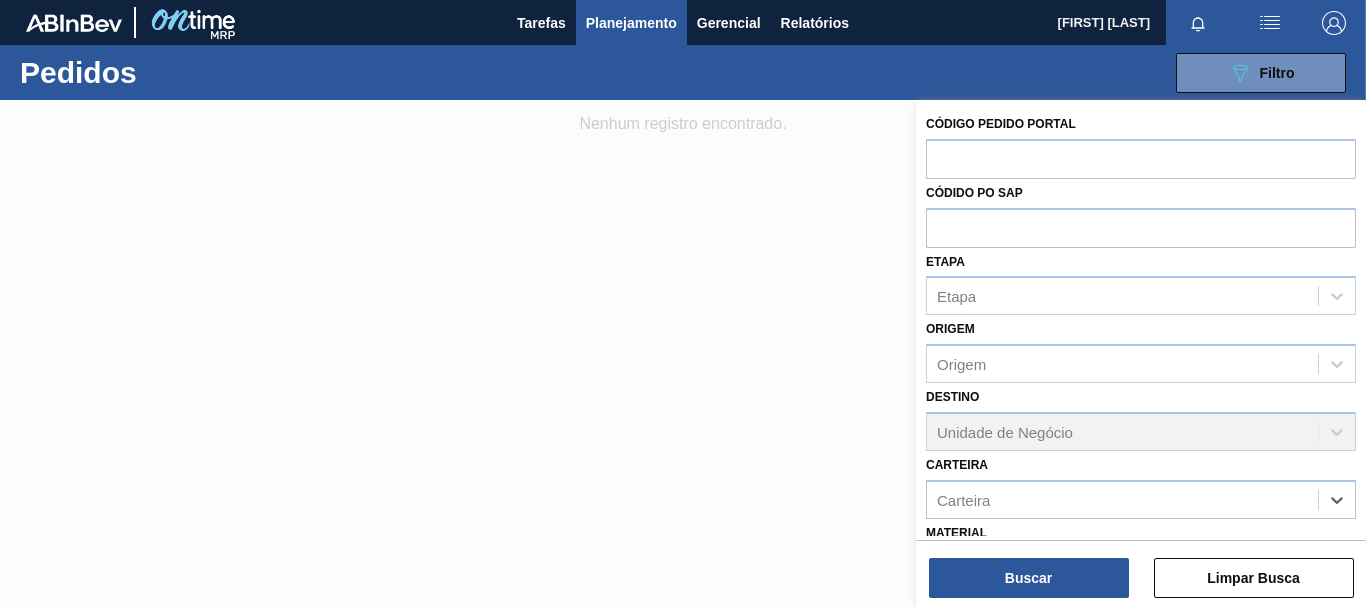 click at bounding box center (683, 403) 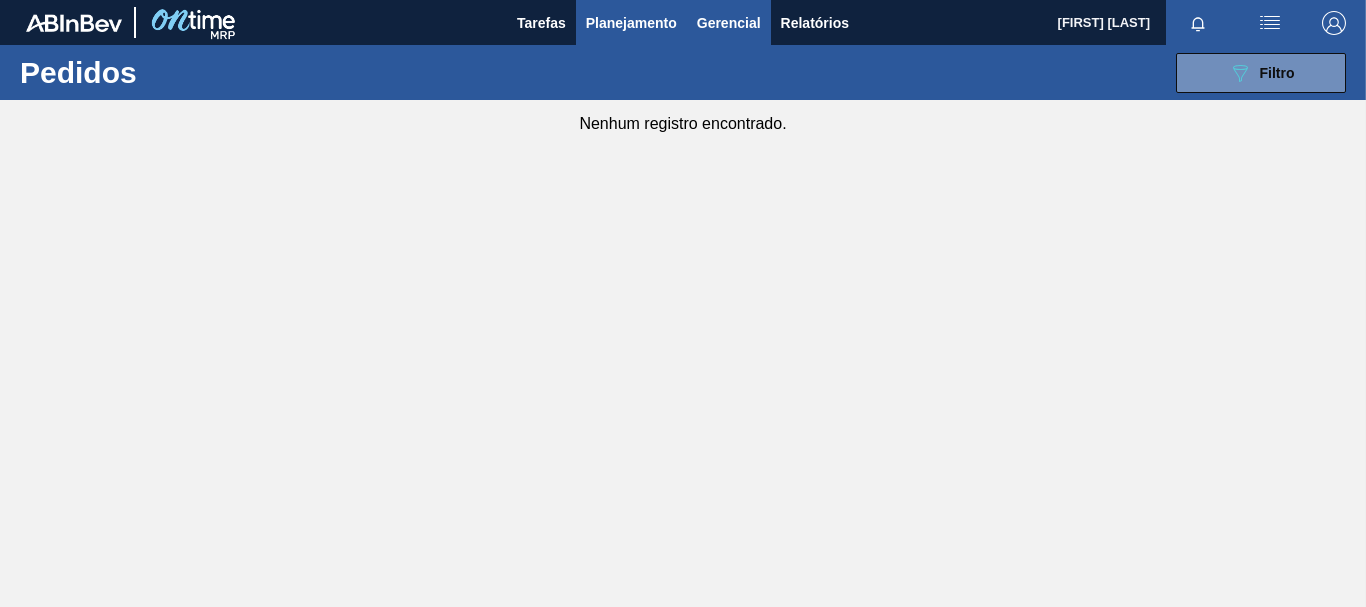 click on "Gerencial" at bounding box center [729, 23] 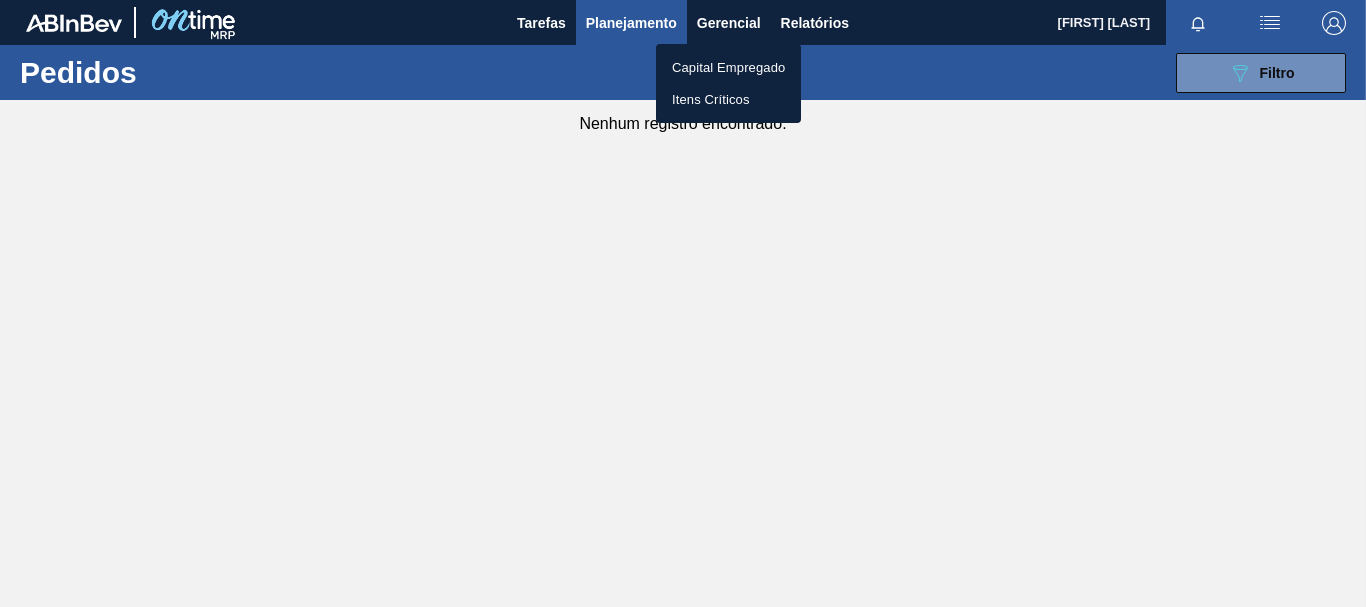 click at bounding box center [683, 303] 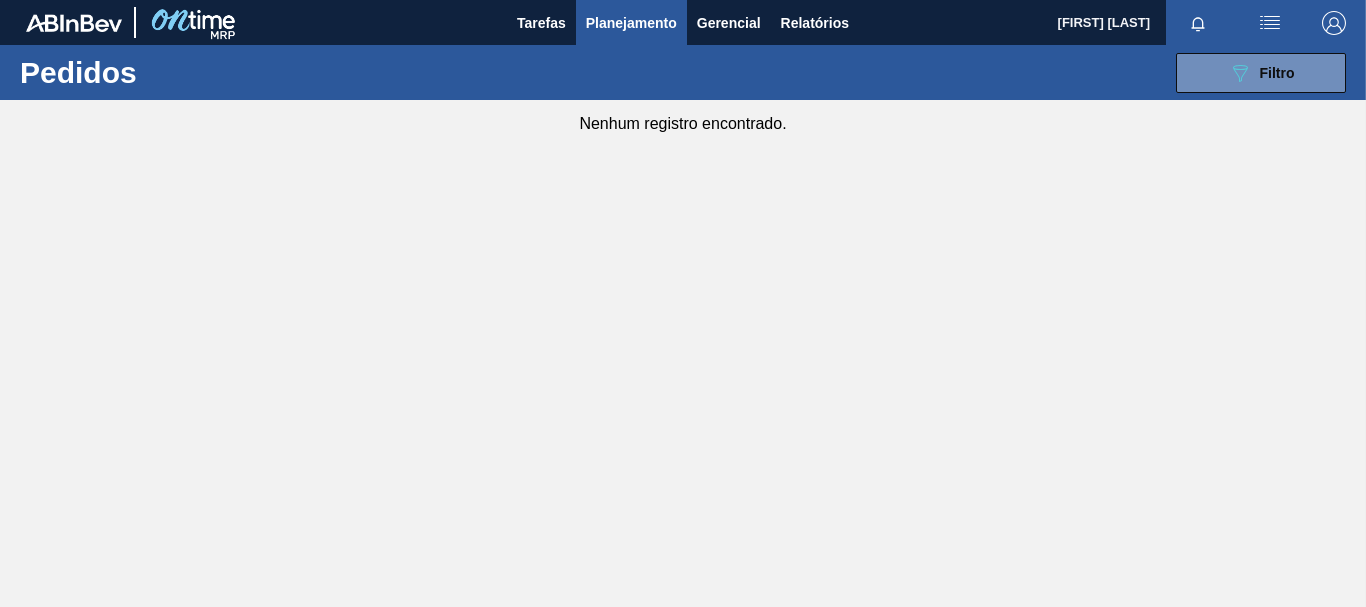 click on "Planejamento" at bounding box center (631, 23) 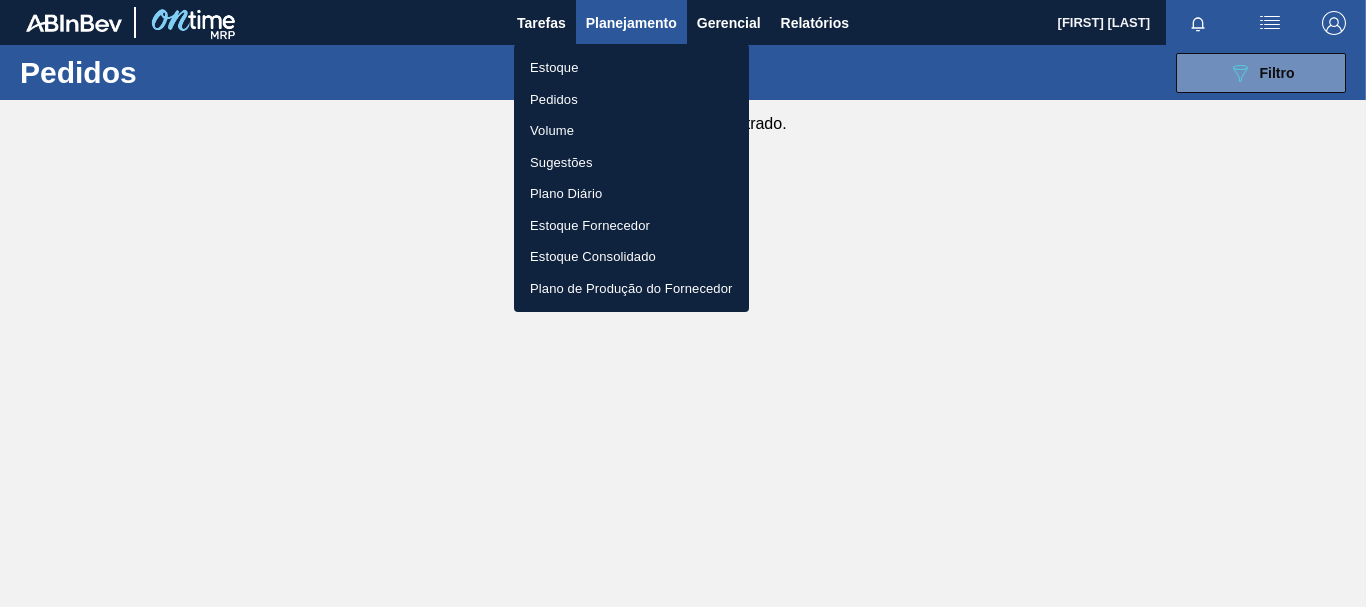click on "Pedidos" at bounding box center (631, 100) 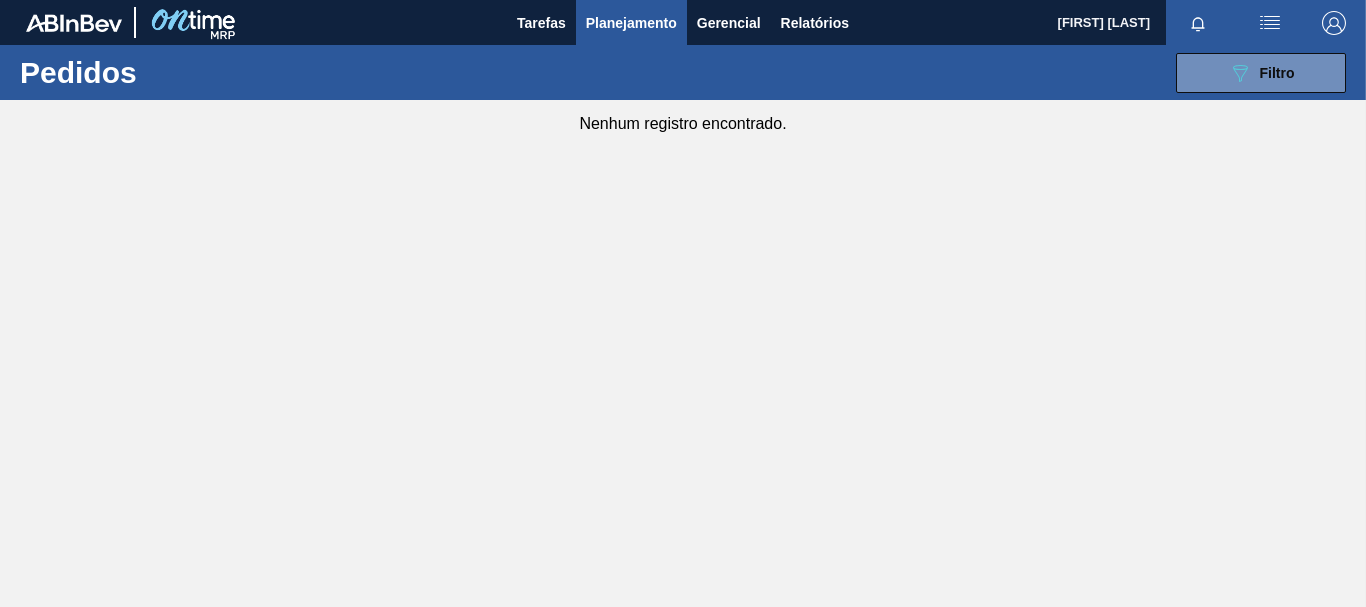 click on "Planejamento" at bounding box center (631, 23) 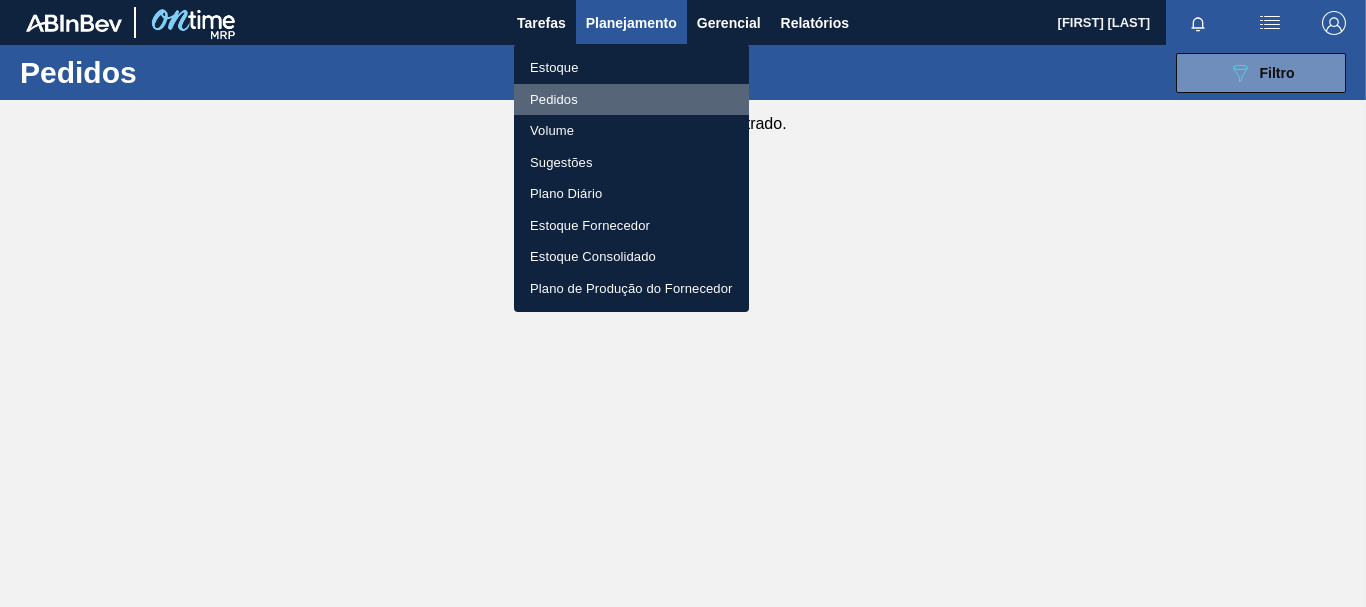 click on "Pedidos" at bounding box center (631, 100) 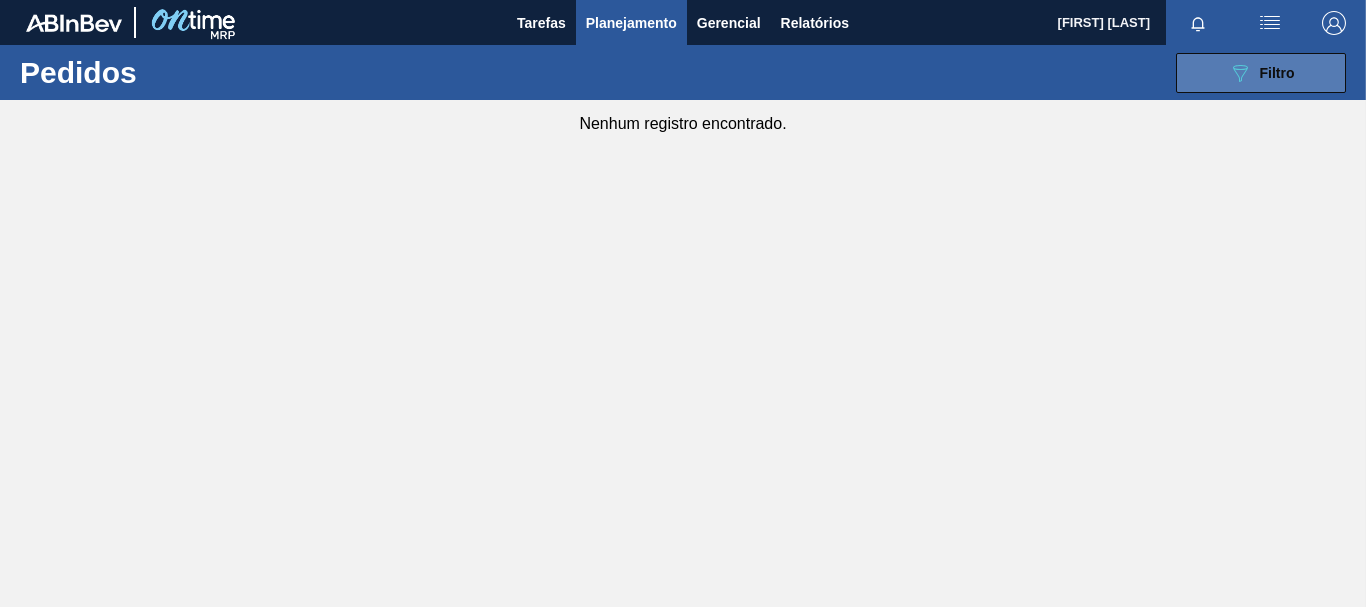 click on "089F7B8B-B2A5-4AFE-B5C0-19BA573D28AC Filtro" at bounding box center (1261, 73) 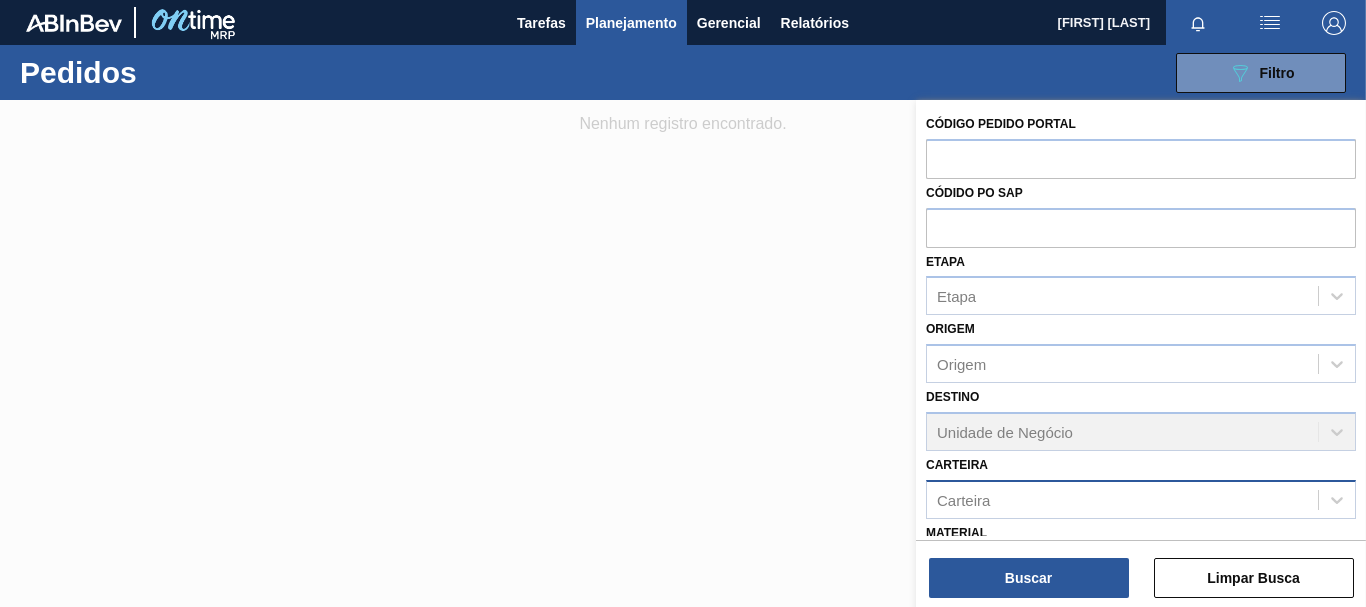 click on "Carteira" at bounding box center [1122, 499] 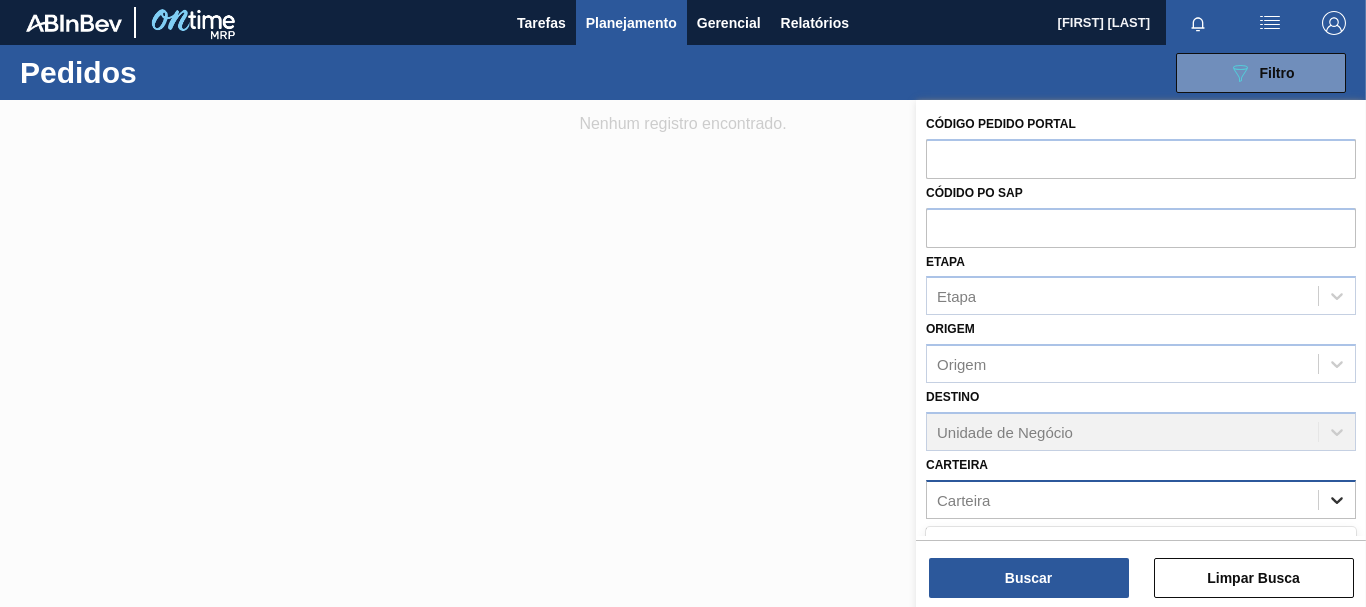 click 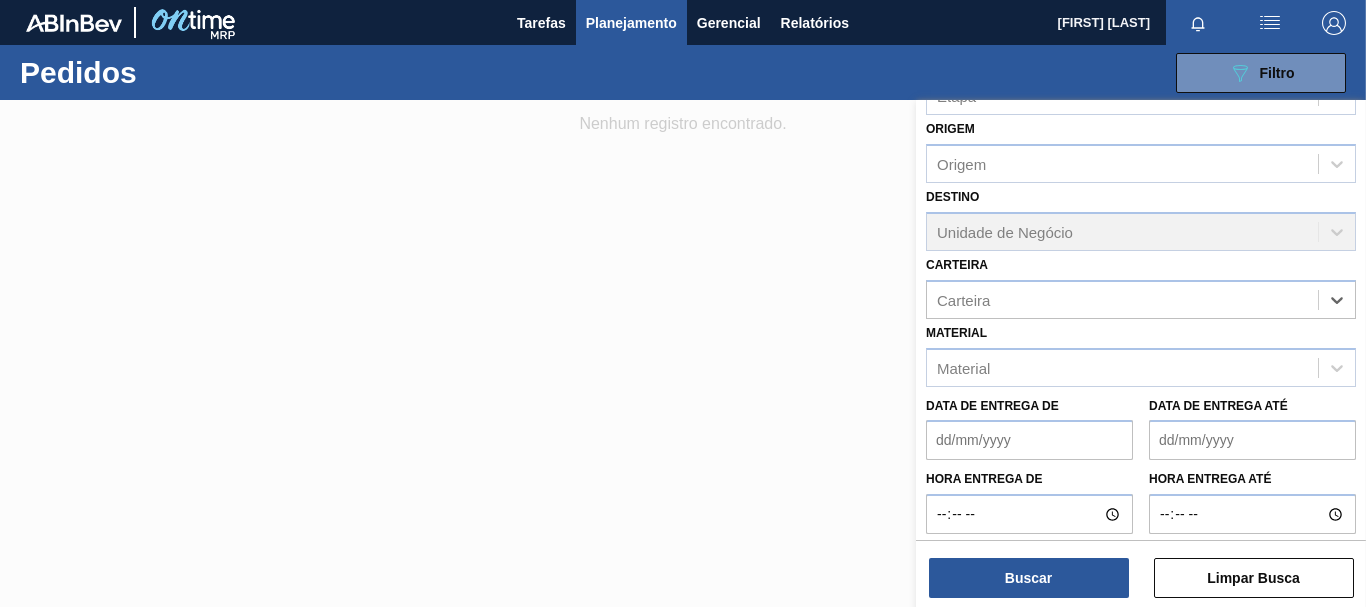 scroll, scrollTop: 232, scrollLeft: 0, axis: vertical 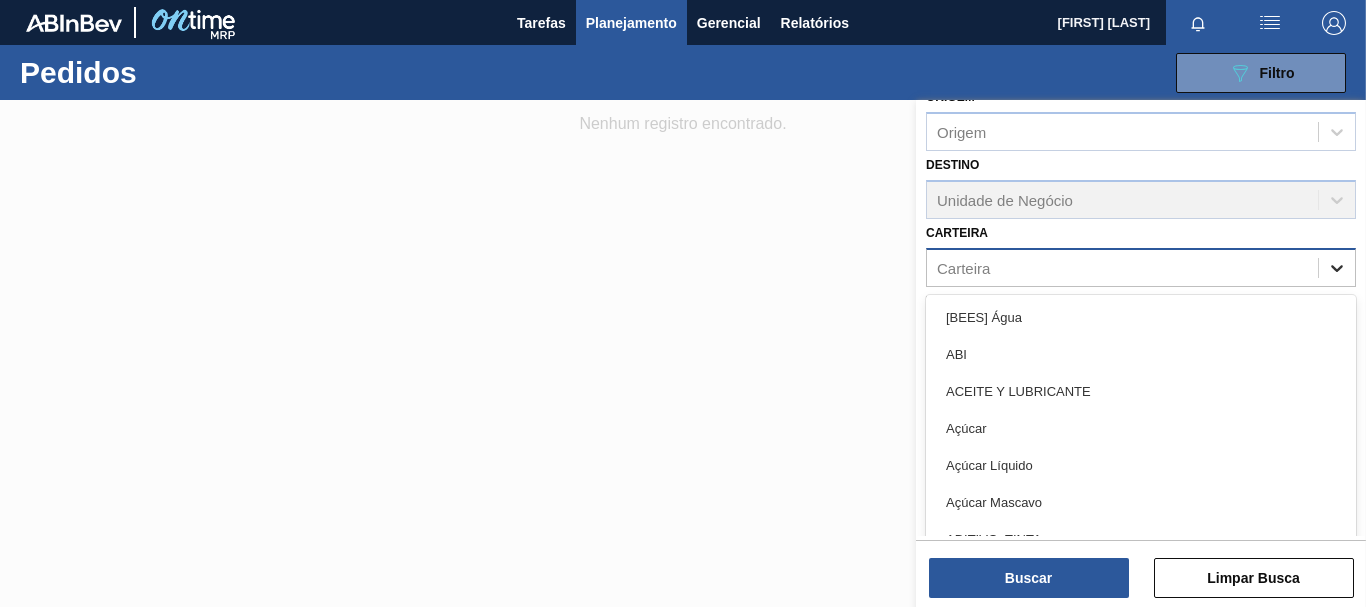 click 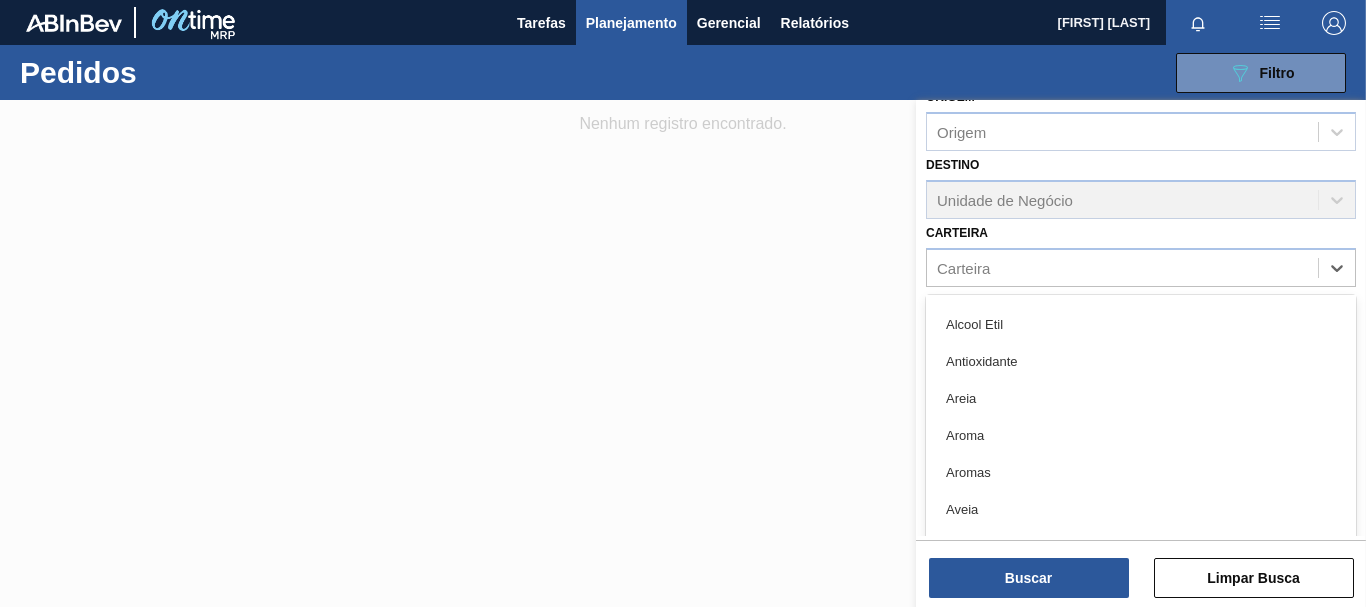 scroll, scrollTop: 600, scrollLeft: 0, axis: vertical 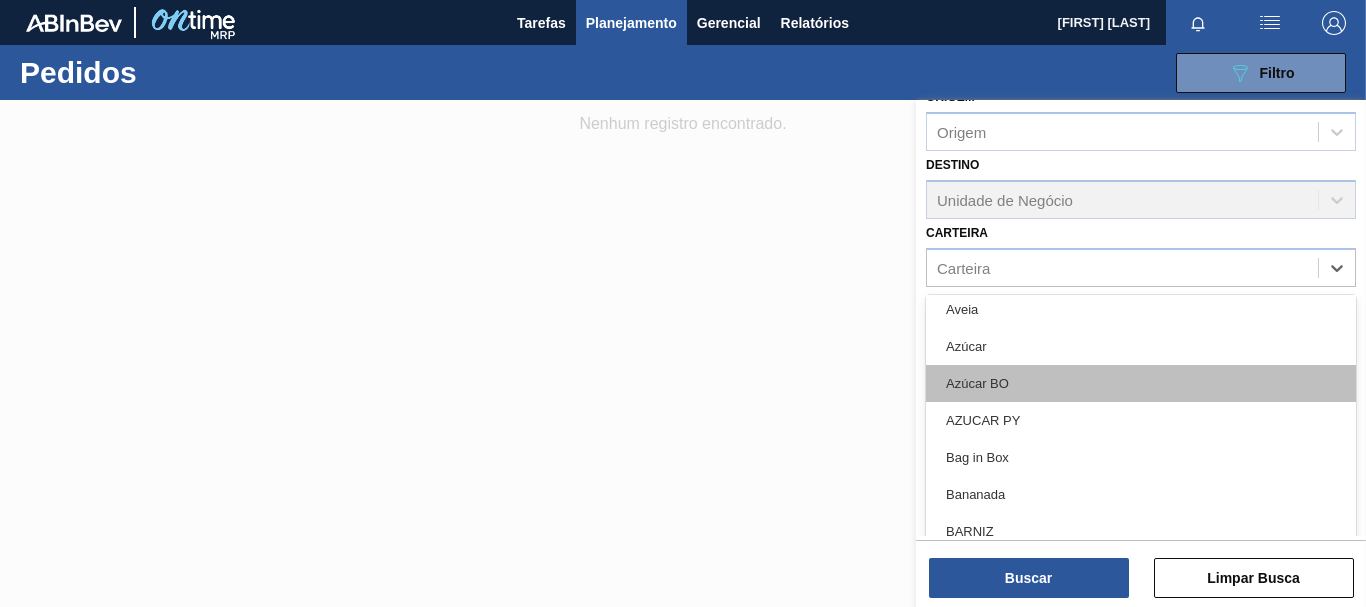 type on "f" 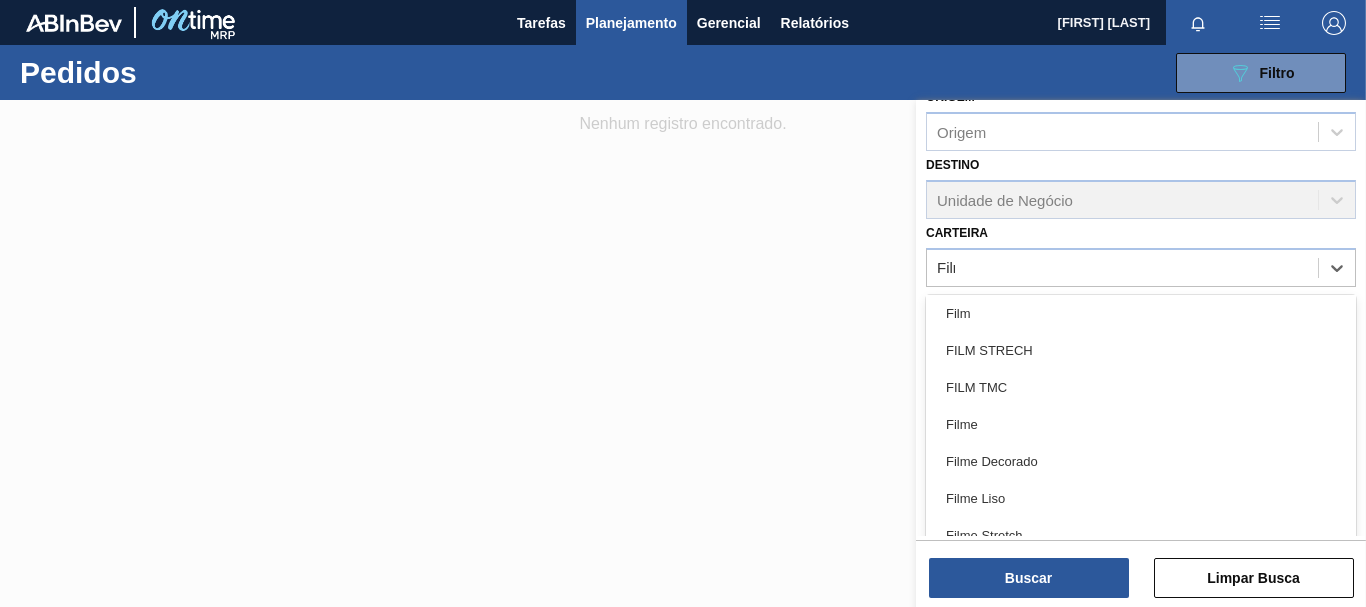 scroll, scrollTop: 4, scrollLeft: 0, axis: vertical 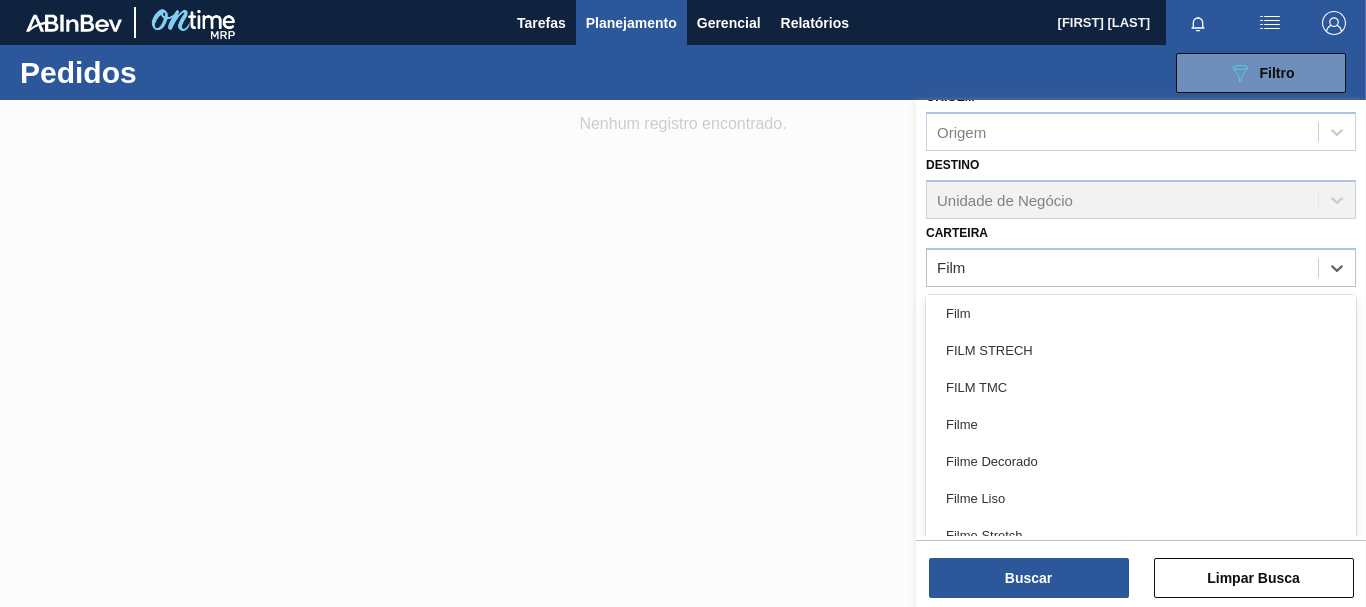 type on "Filme" 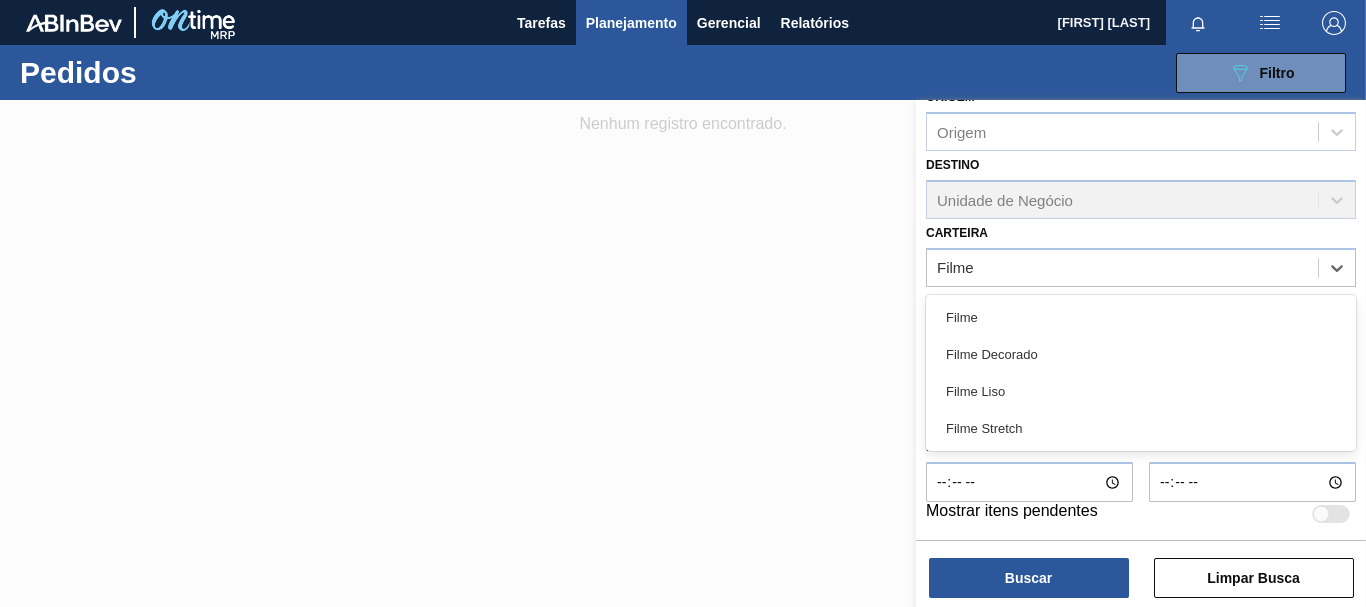 scroll, scrollTop: 0, scrollLeft: 0, axis: both 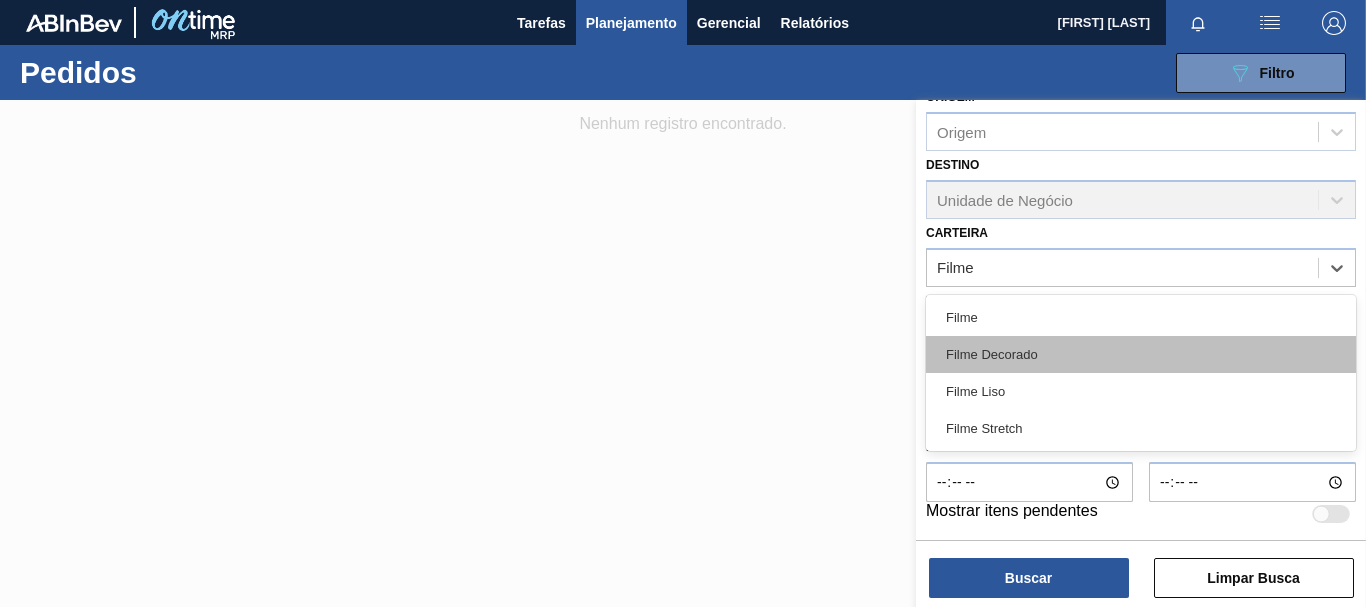click on "Filme Decorado" at bounding box center (1141, 354) 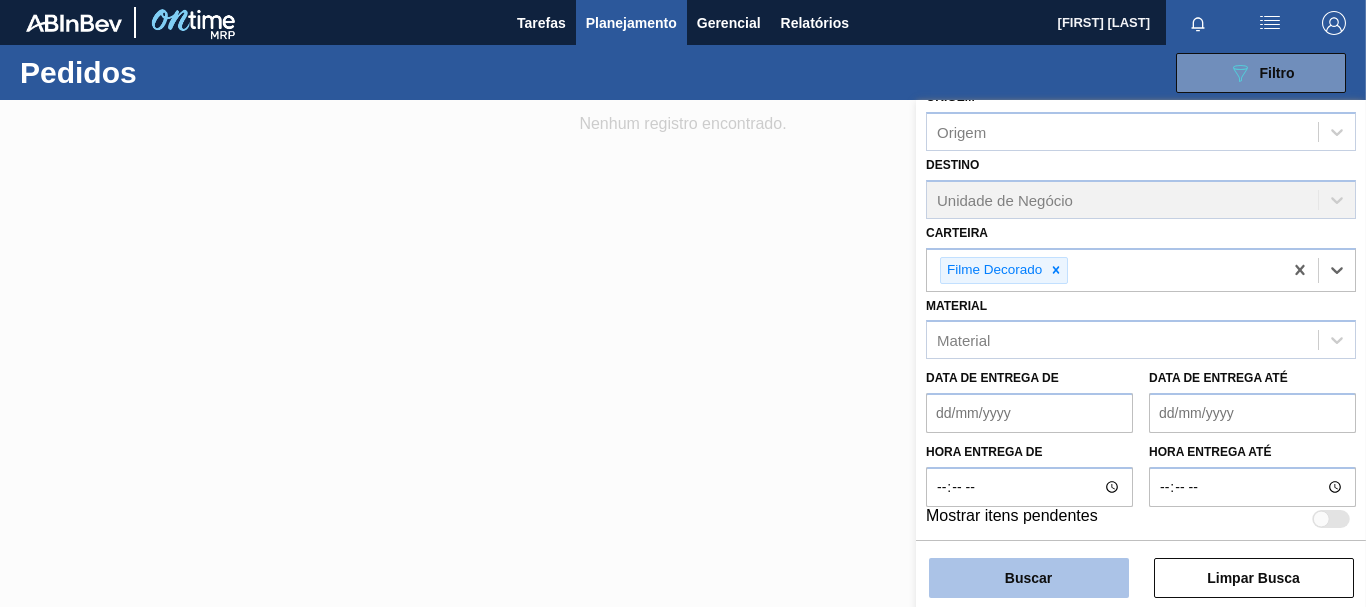 click on "Buscar" at bounding box center (1029, 578) 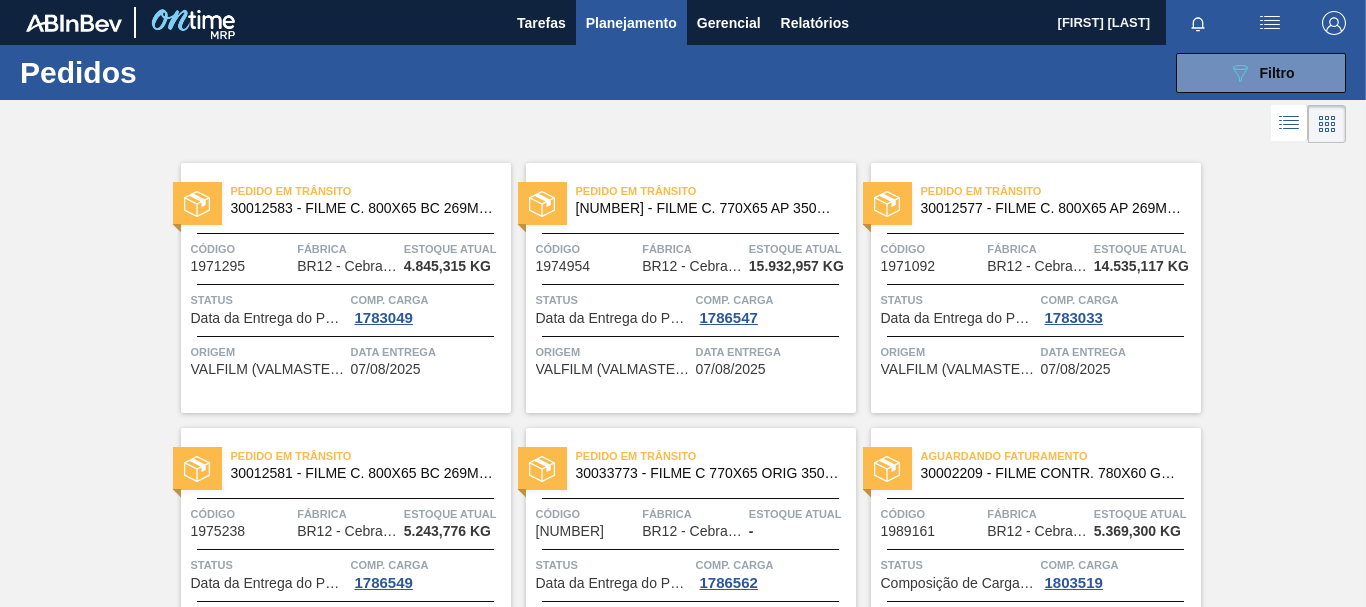 scroll, scrollTop: 100, scrollLeft: 0, axis: vertical 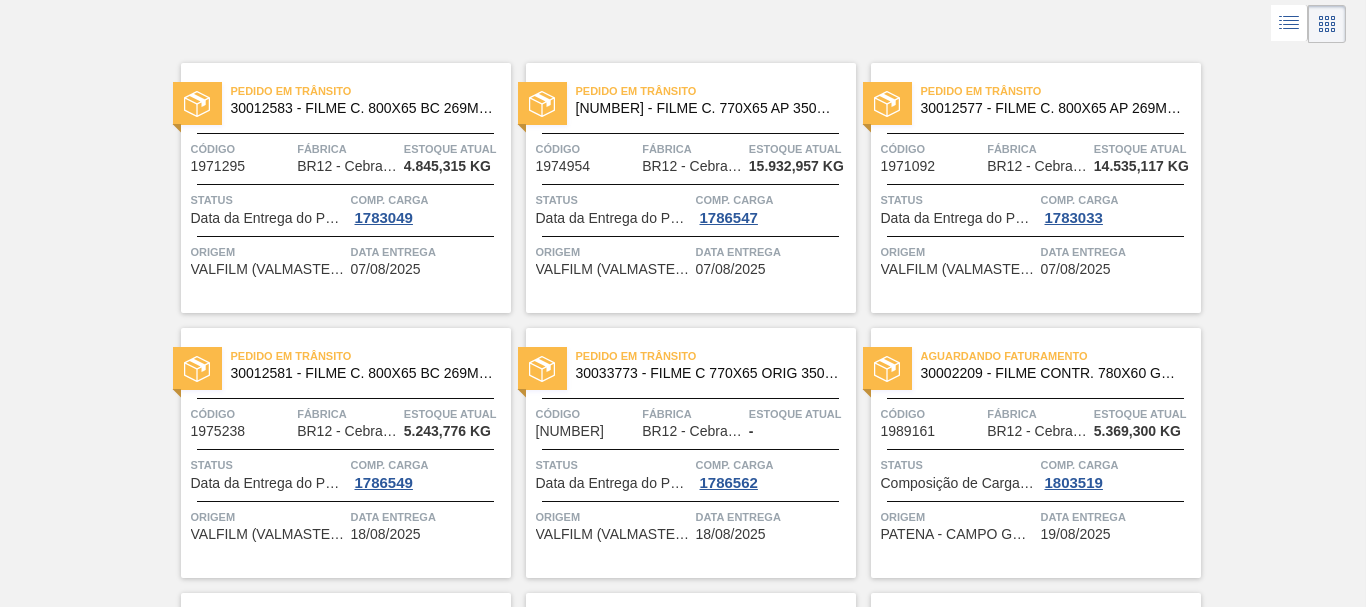 click on "30033773 - FILME C 770X65 ORIG 350ML C12 NIV24" at bounding box center (708, 373) 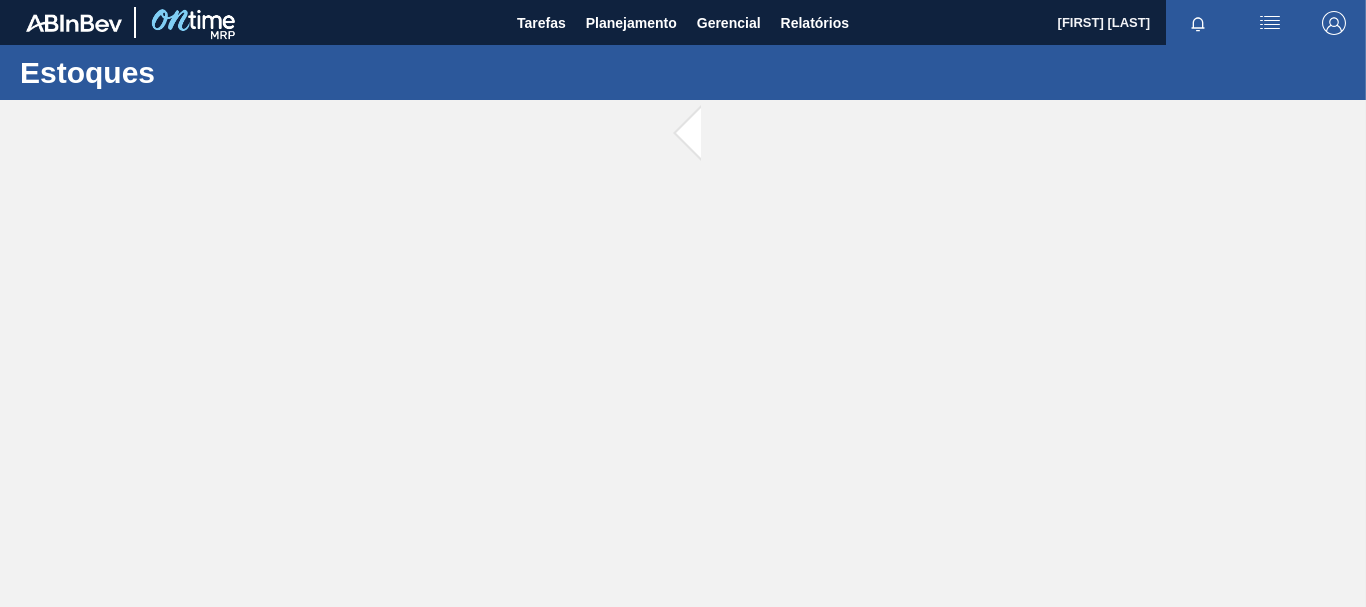 scroll, scrollTop: 0, scrollLeft: 0, axis: both 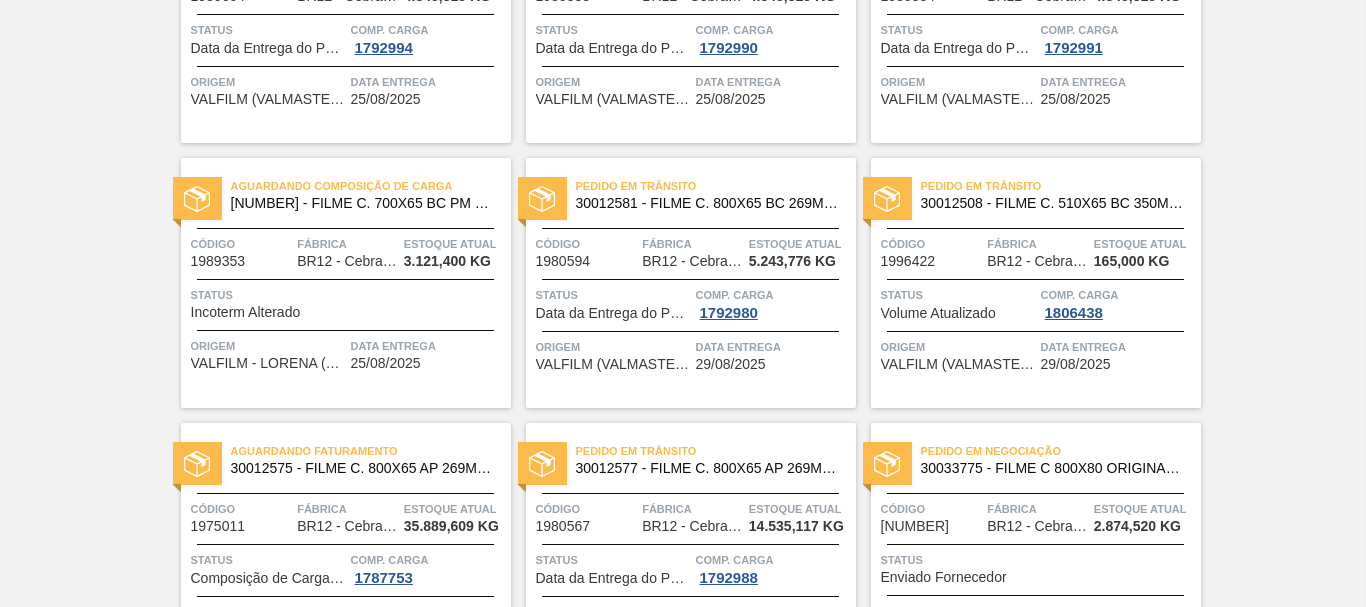 click on "30033775 - FILME C 800X80 ORIGINAL MP 269ML" at bounding box center (1053, 468) 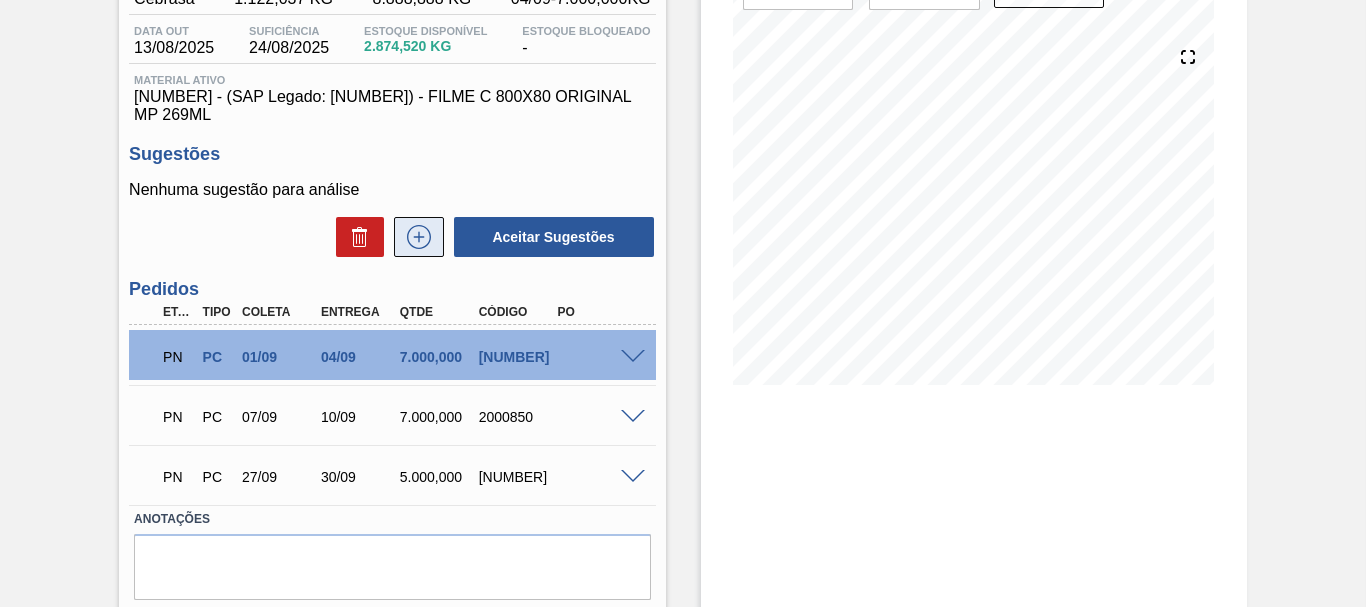 scroll, scrollTop: 0, scrollLeft: 0, axis: both 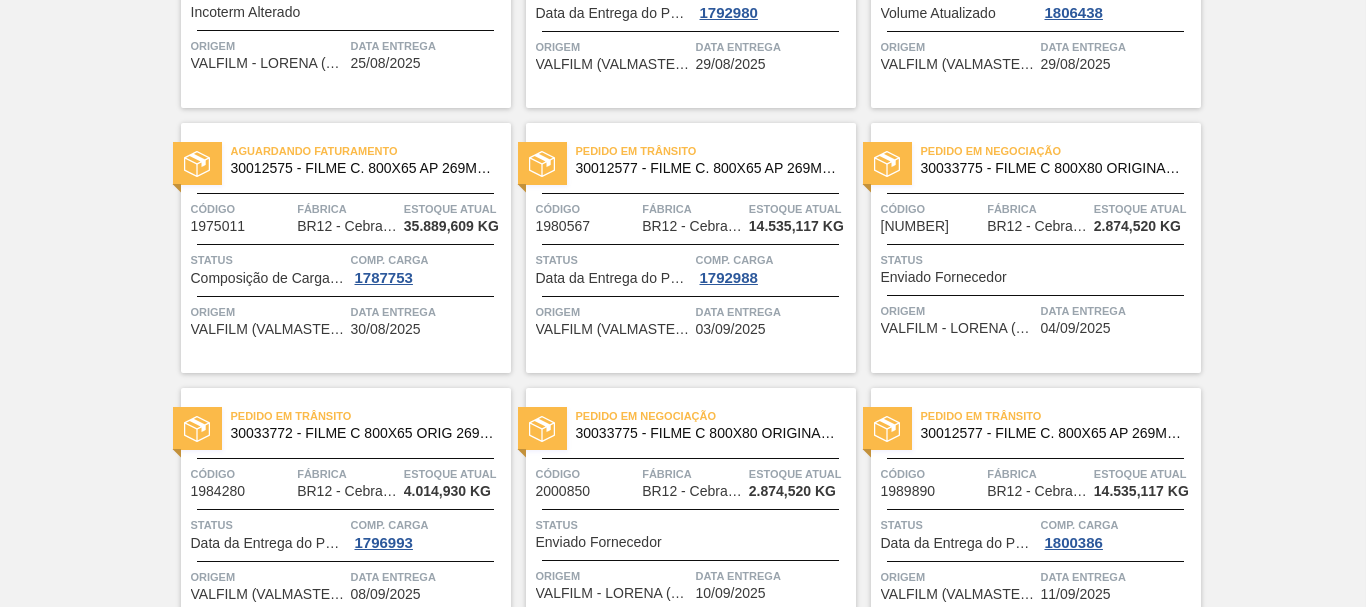 click on "30033775 - FILME C 800X80 ORIGINAL MP 269ML" at bounding box center [708, 433] 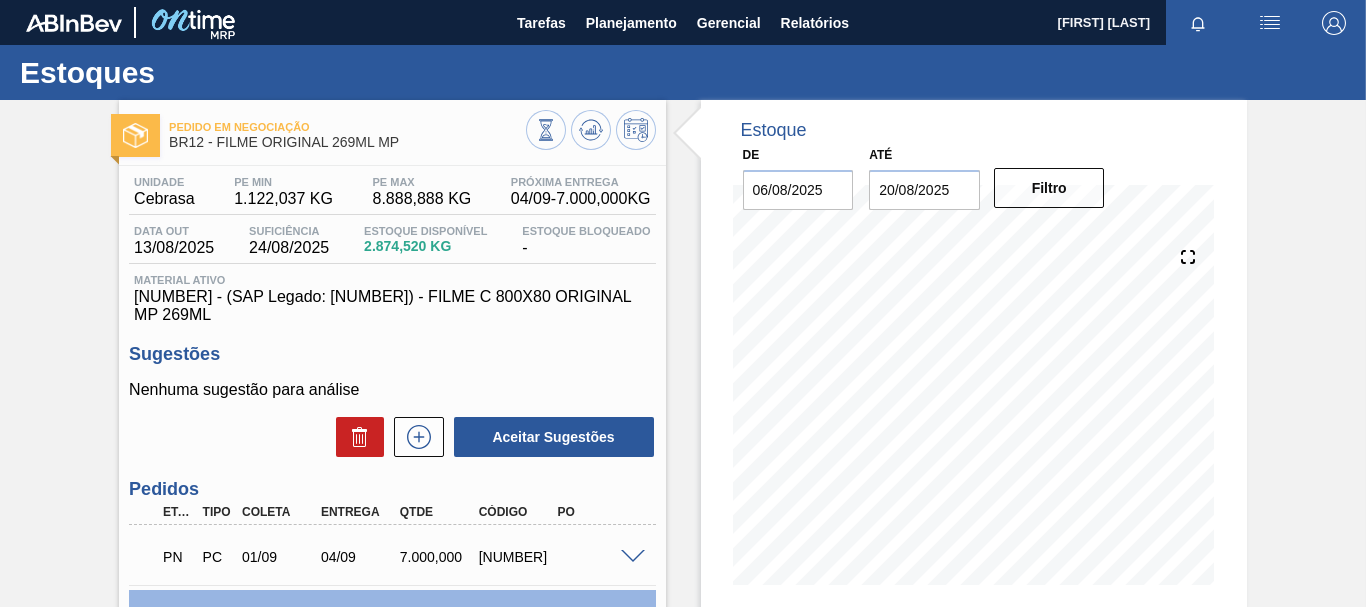 scroll, scrollTop: 262, scrollLeft: 0, axis: vertical 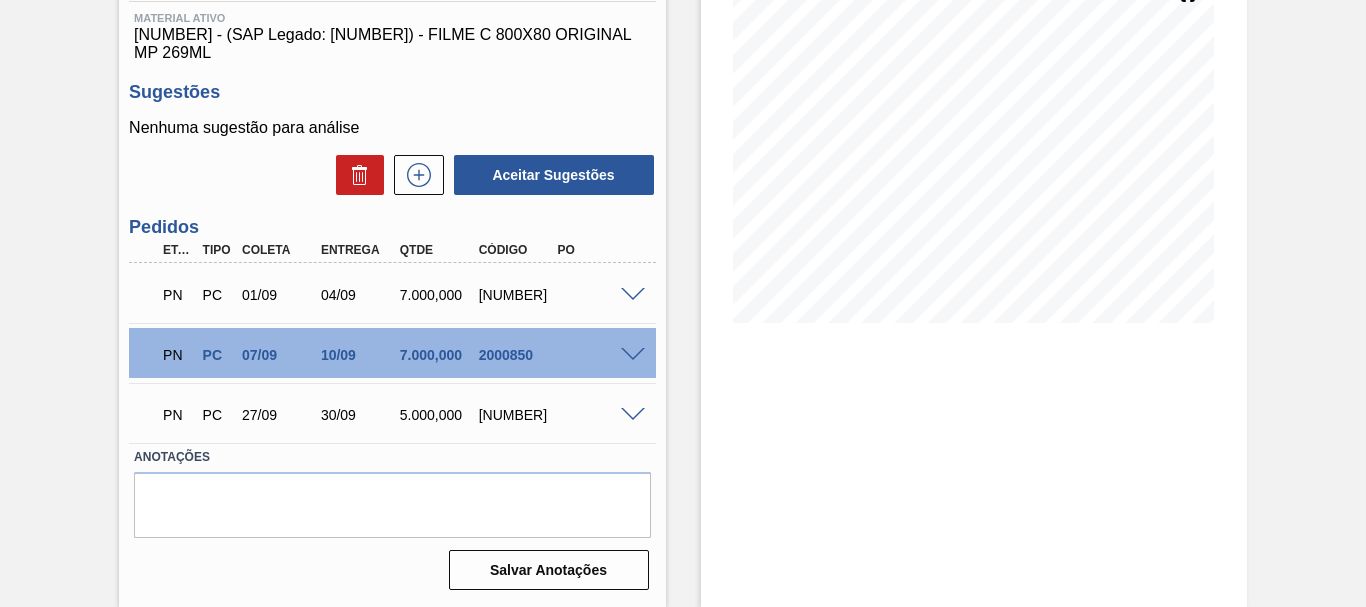 click at bounding box center [633, 415] 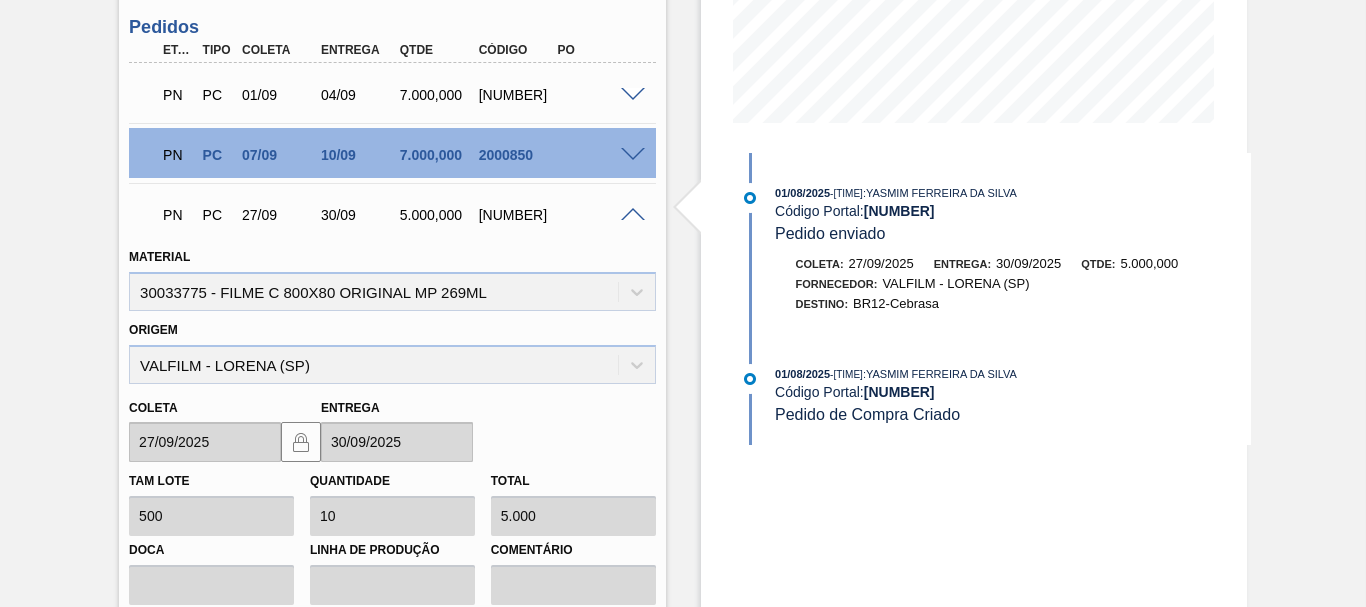 scroll, scrollTop: 0, scrollLeft: 0, axis: both 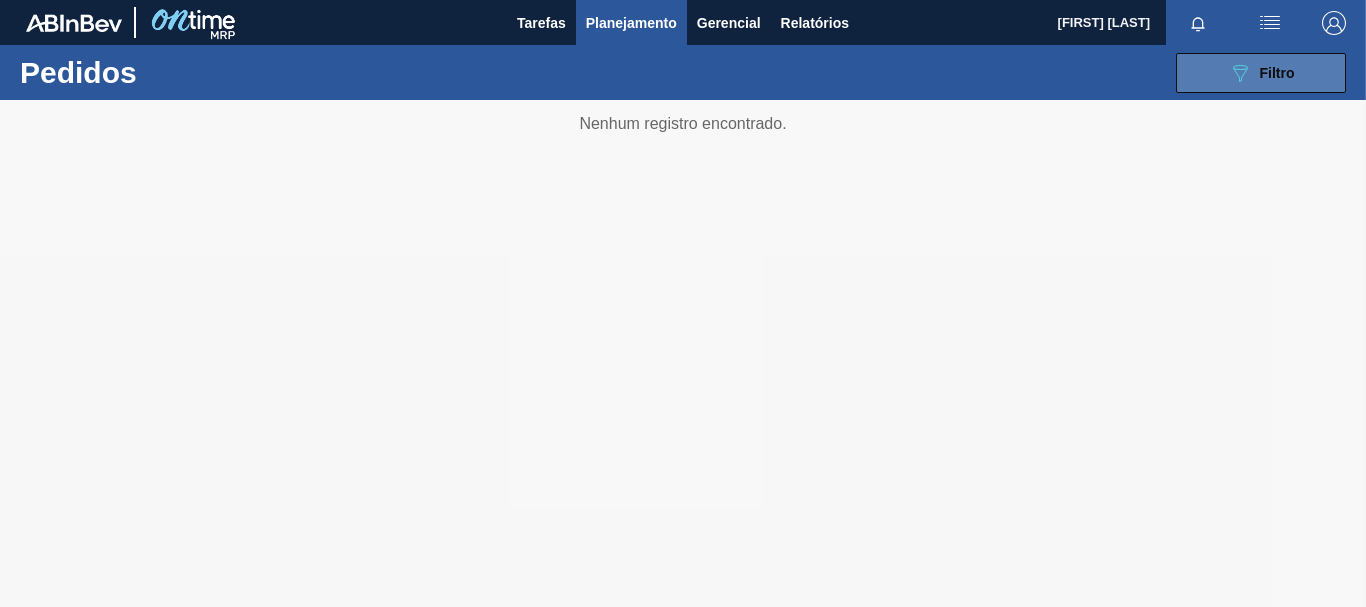 click on "089F7B8B-B2A5-4AFE-B5C0-19BA573D28AC Filtro" at bounding box center (1261, 73) 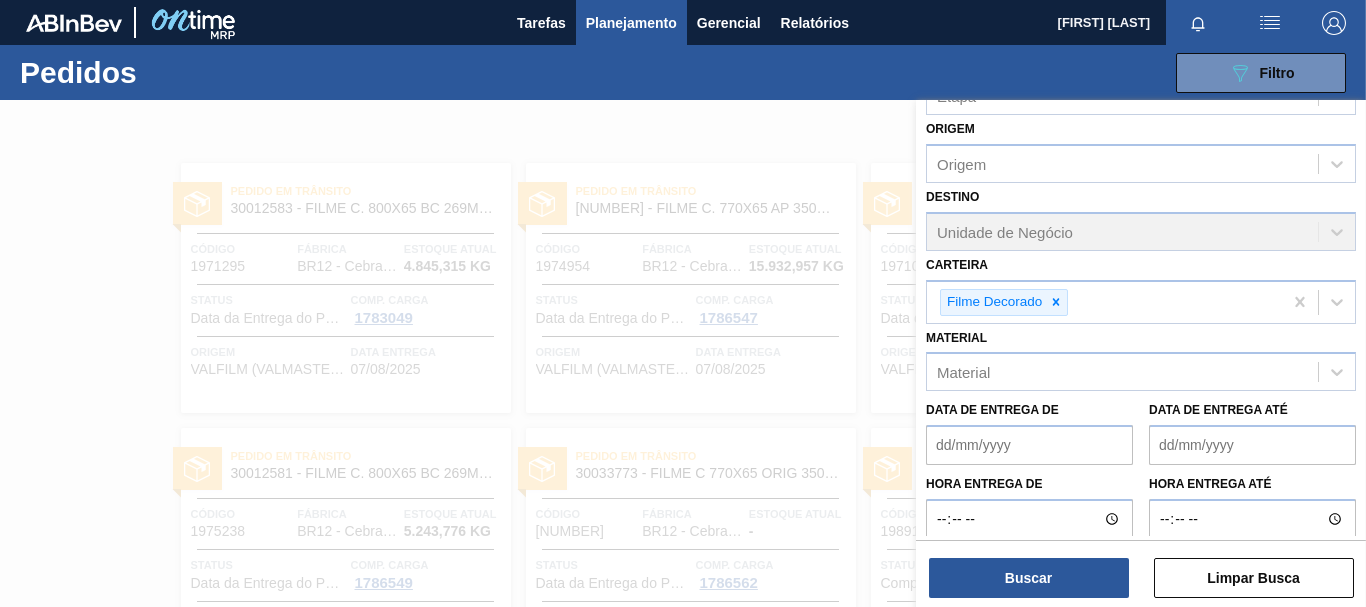 scroll, scrollTop: 237, scrollLeft: 0, axis: vertical 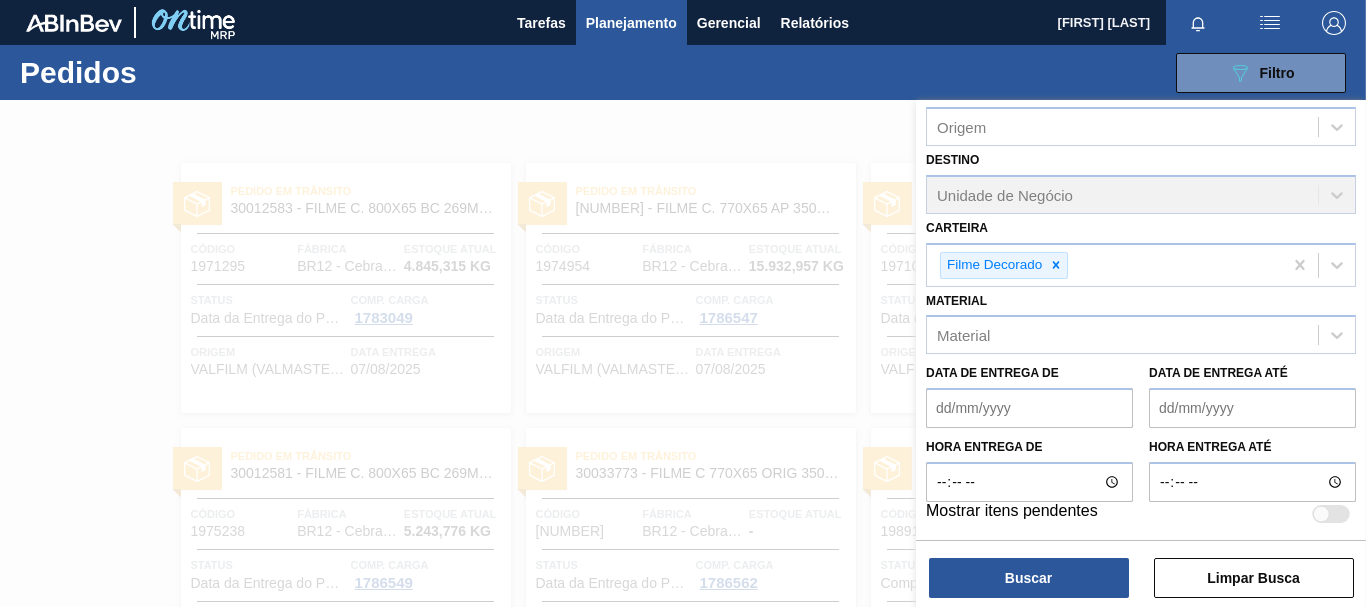click on "Data de Entrega de" at bounding box center [1029, 408] 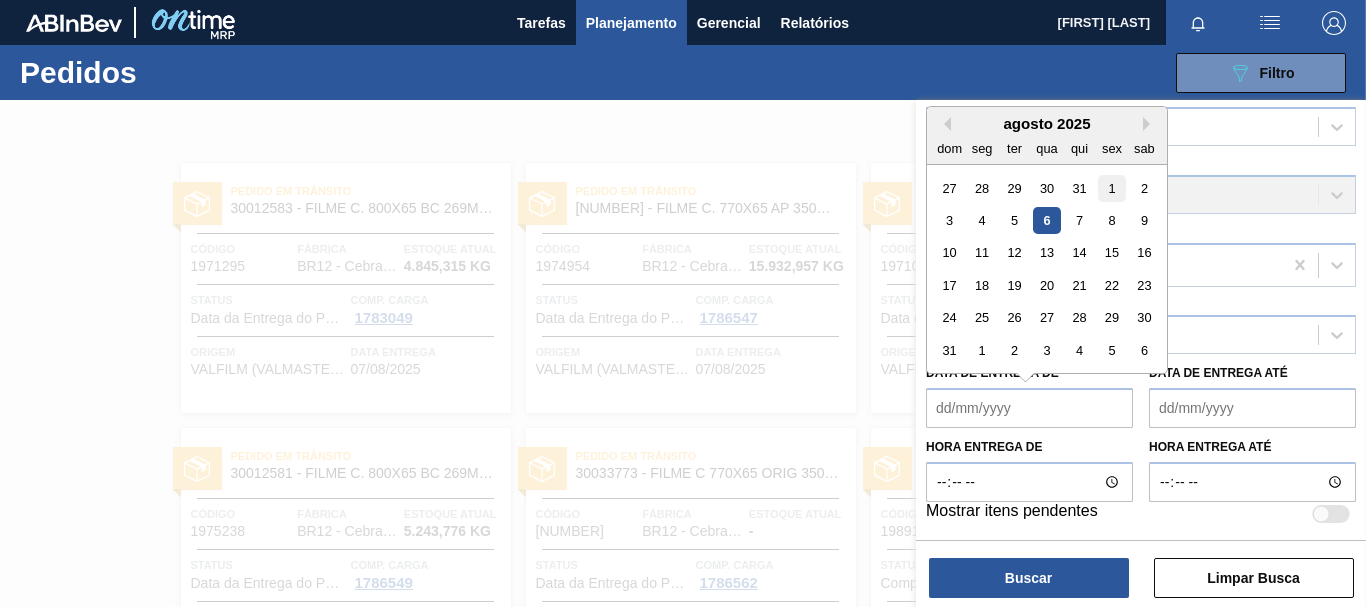 click on "1" at bounding box center [1111, 188] 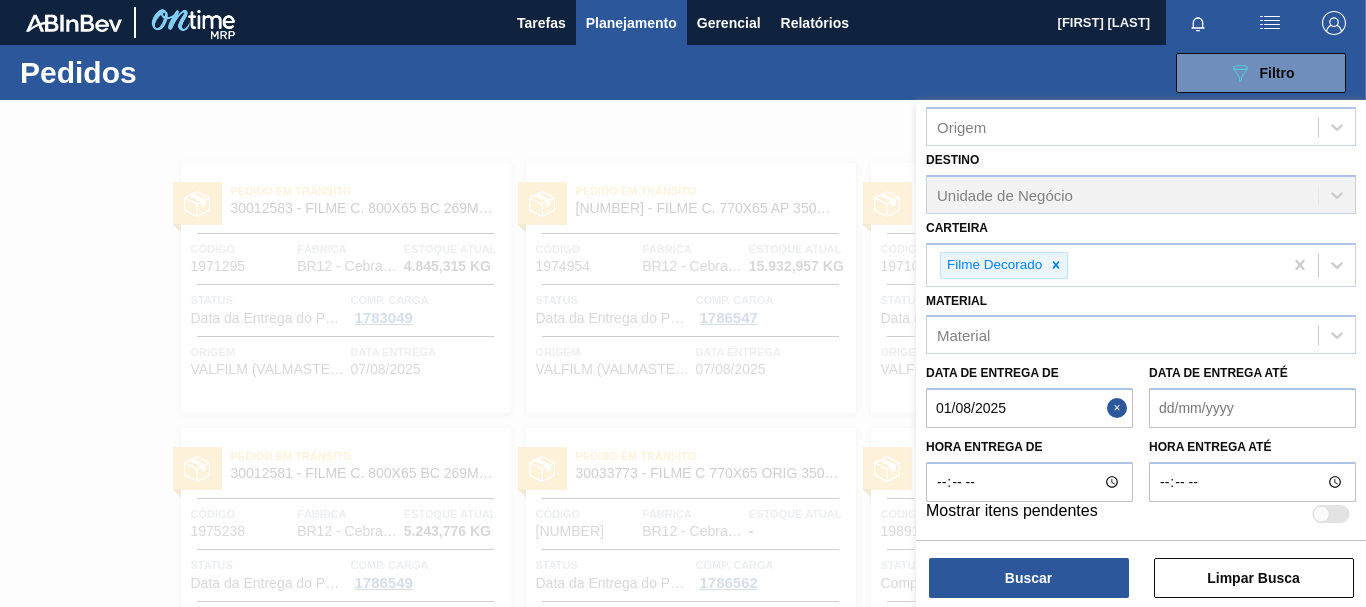 click on "Data de Entrega até" at bounding box center [1252, 408] 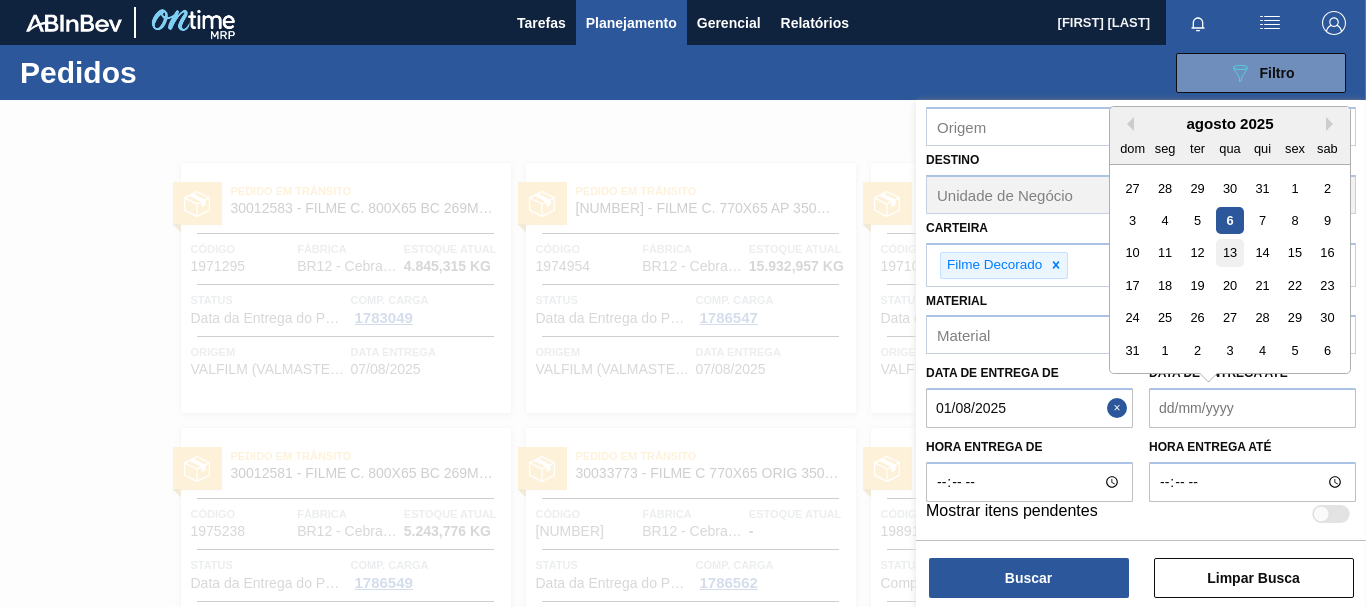 click on "13" at bounding box center (1229, 253) 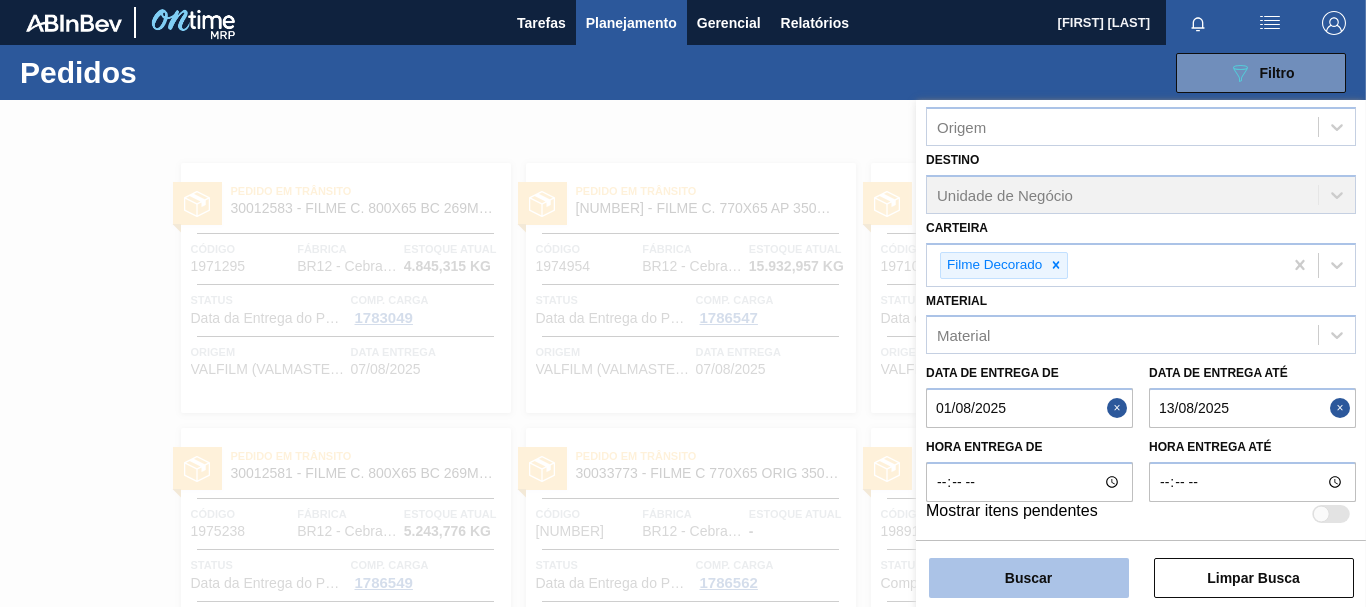 click on "Buscar" at bounding box center (1029, 578) 